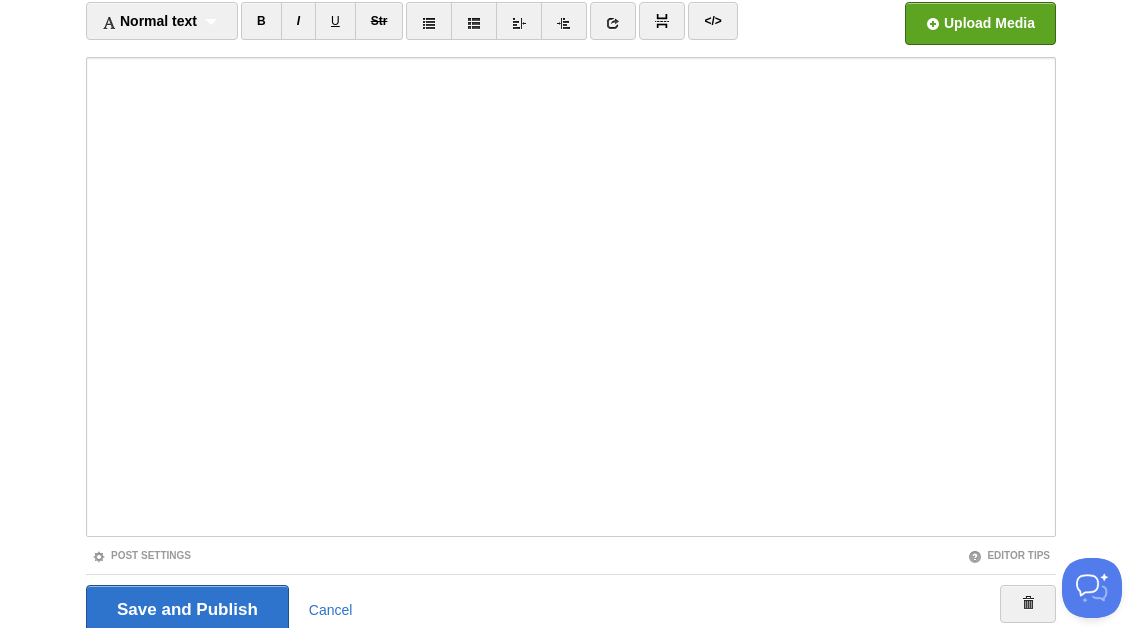 scroll, scrollTop: 245, scrollLeft: 0, axis: vertical 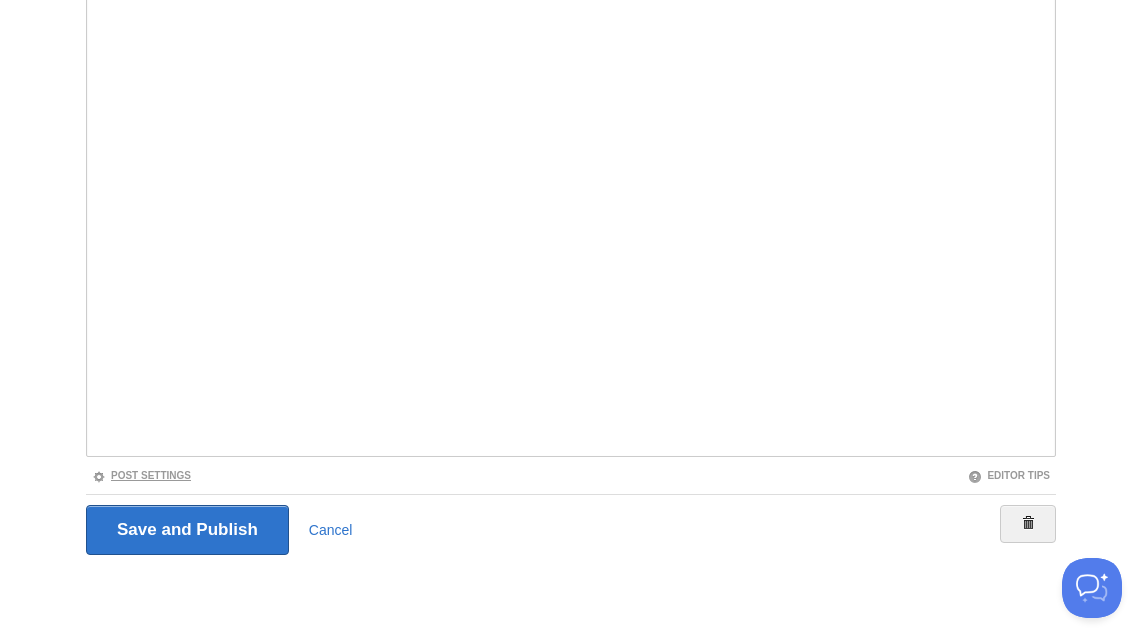 click on "Post Settings" at bounding box center (141, 475) 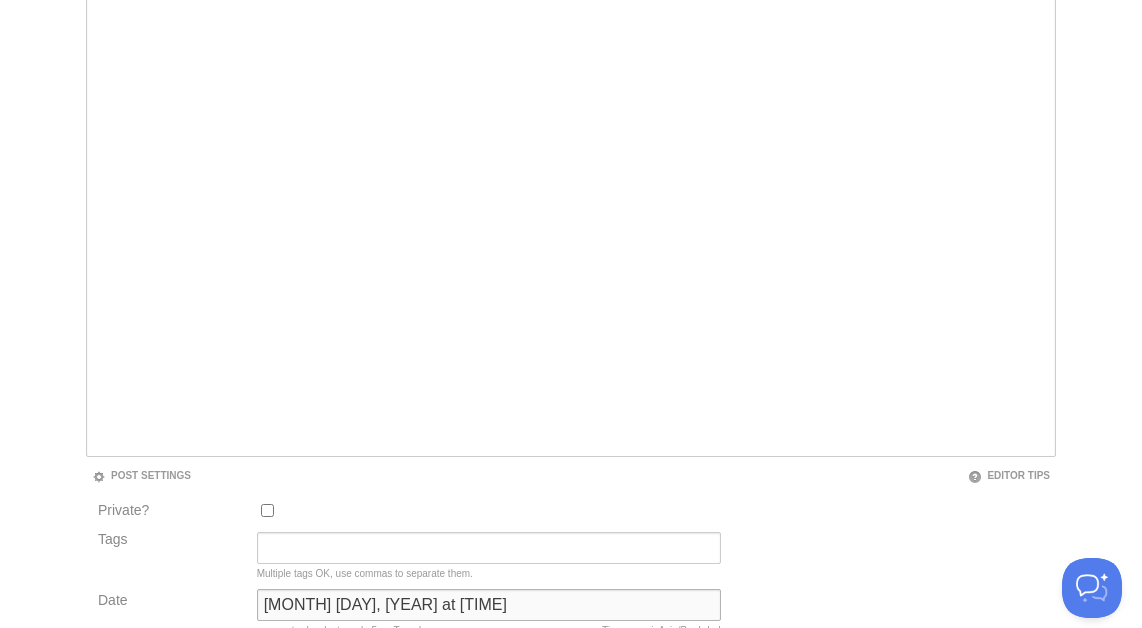 click on "April 17, 2025 at 3:27 PM" at bounding box center (489, 605) 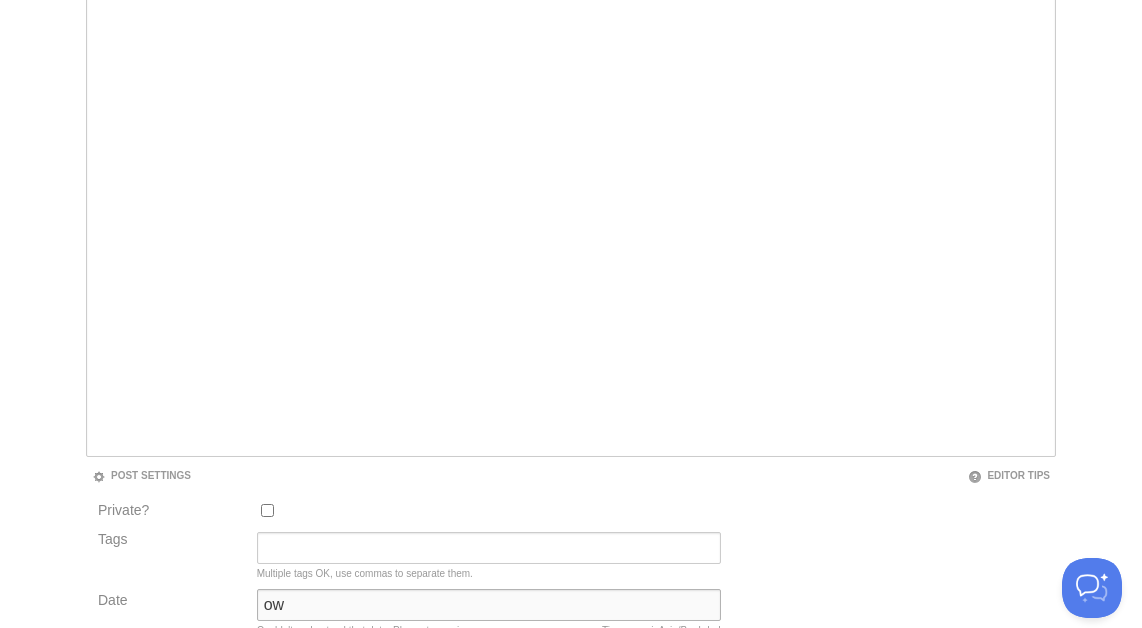 type on "o" 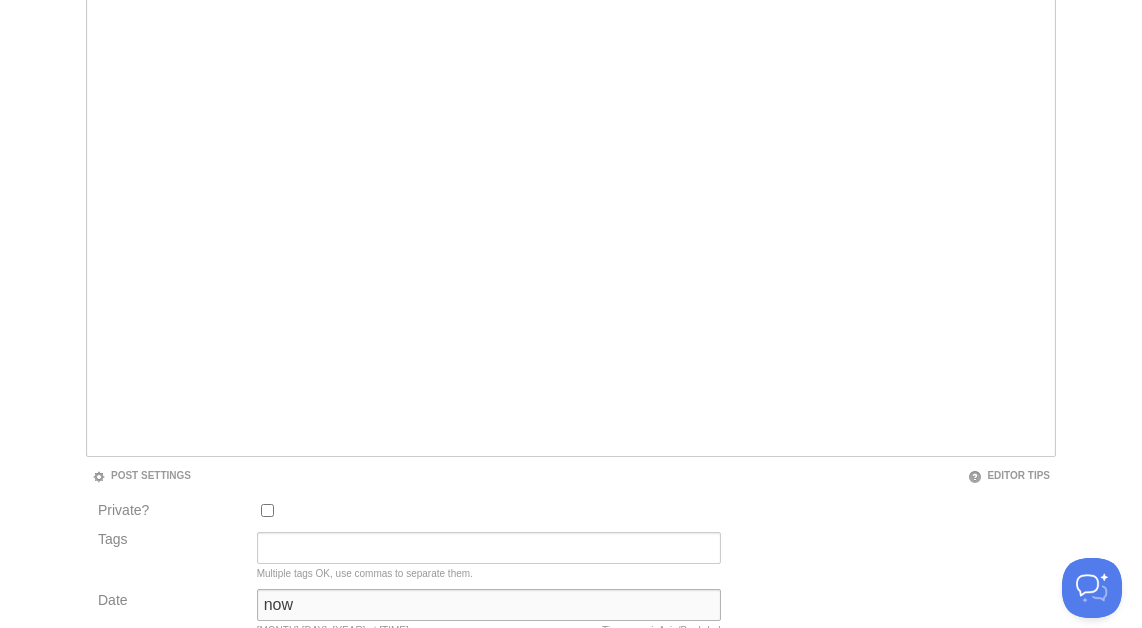 type on "now" 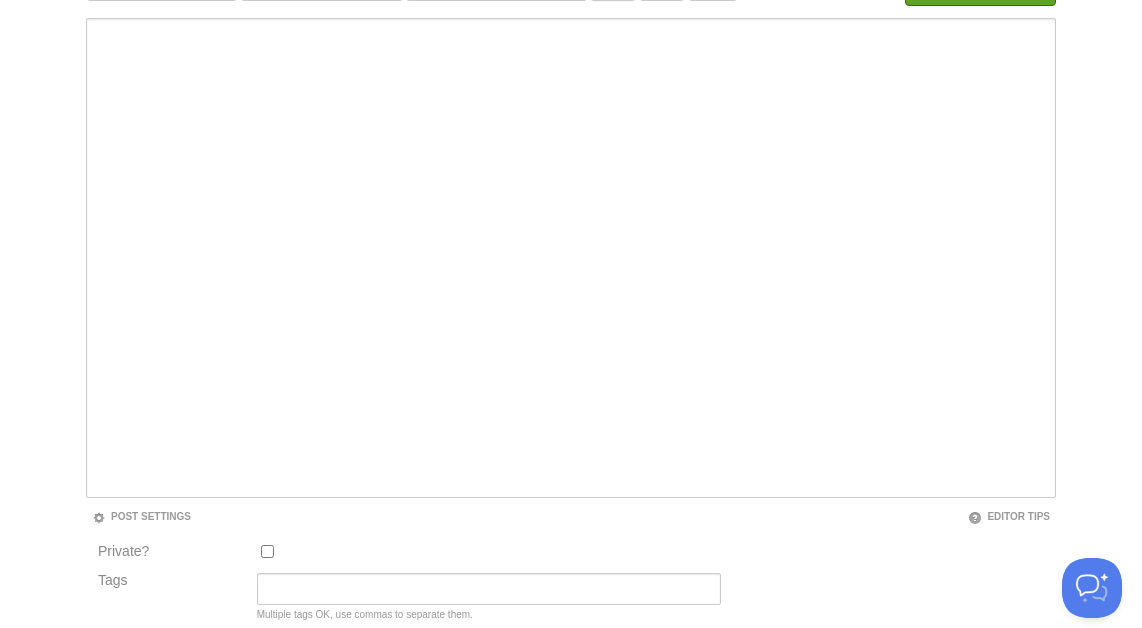 scroll, scrollTop: 104, scrollLeft: 0, axis: vertical 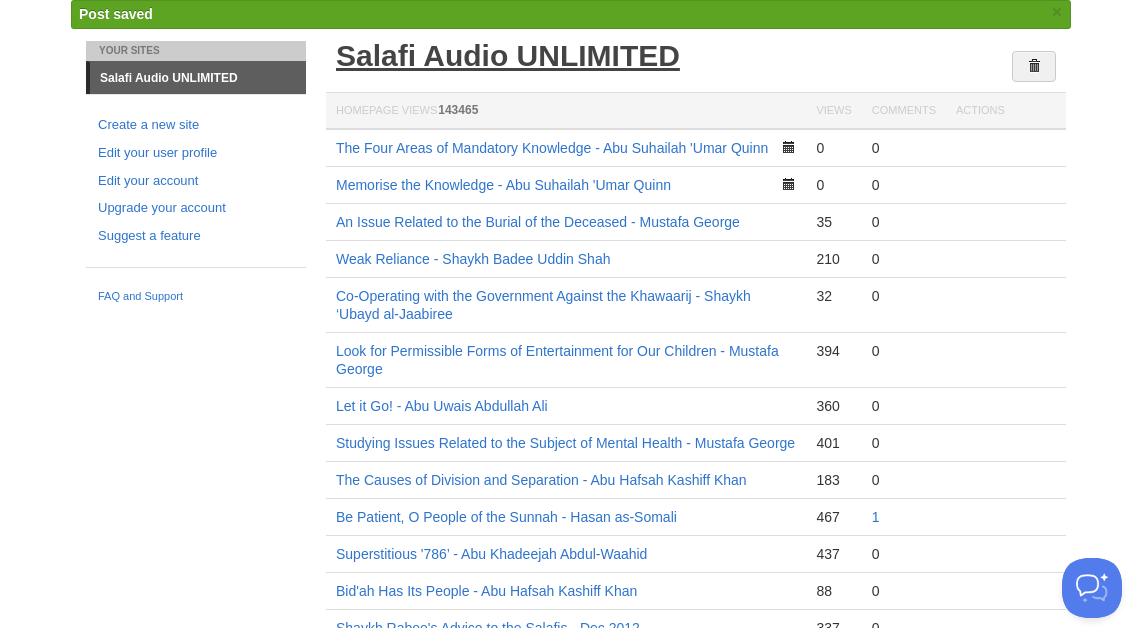 click on "Salafi Audio UNLIMITED" at bounding box center (508, 55) 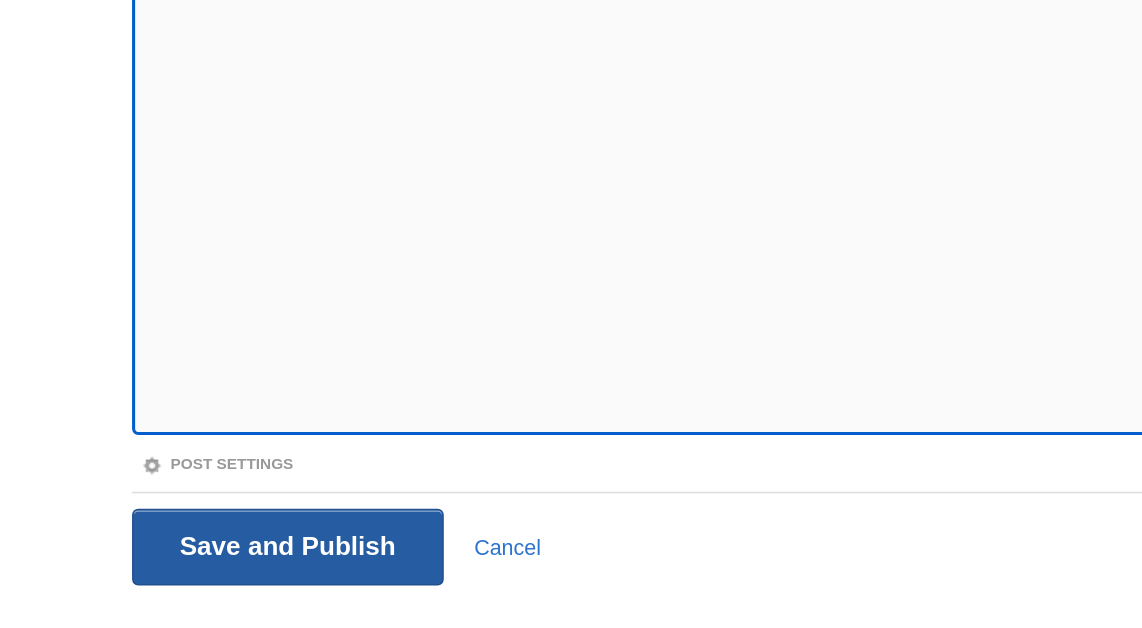 scroll, scrollTop: 0, scrollLeft: 0, axis: both 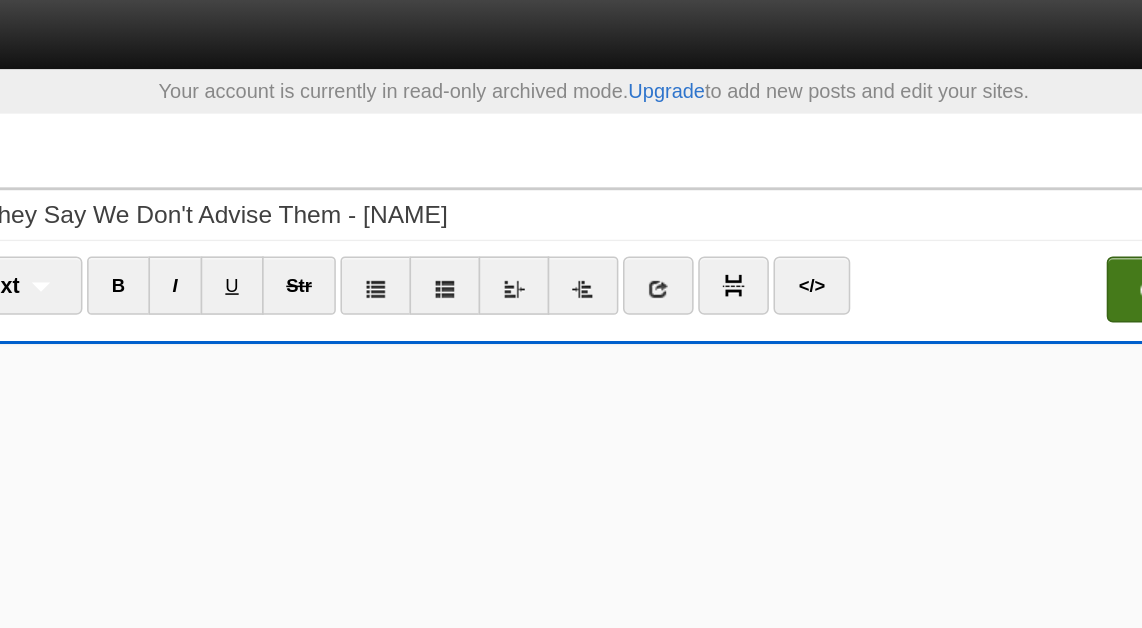 click at bounding box center (377, 194) 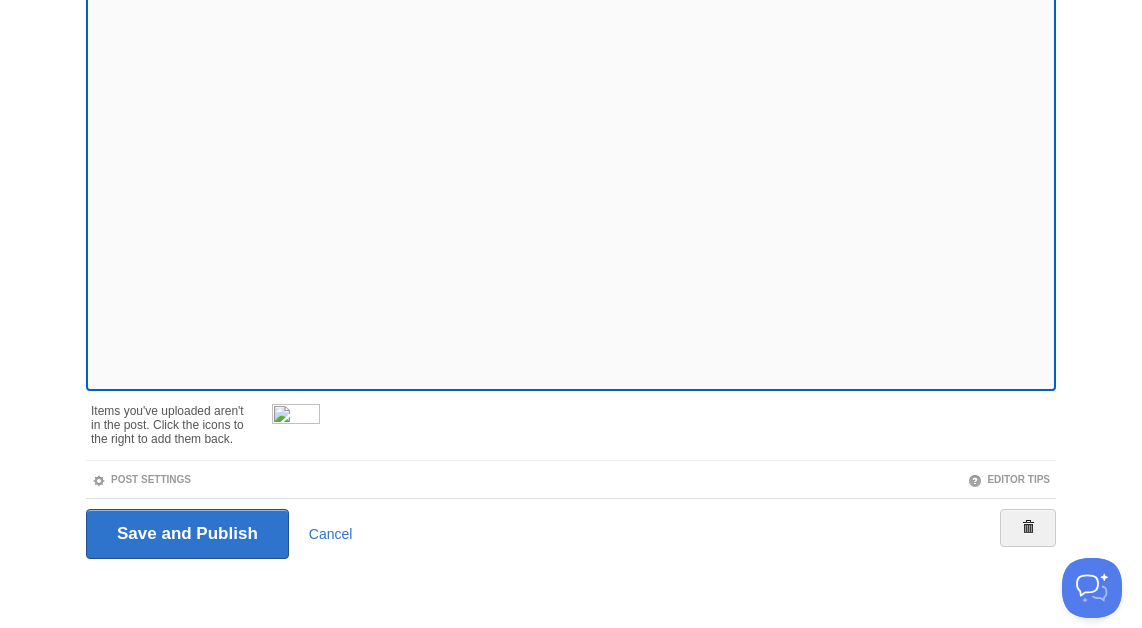 scroll, scrollTop: 315, scrollLeft: 0, axis: vertical 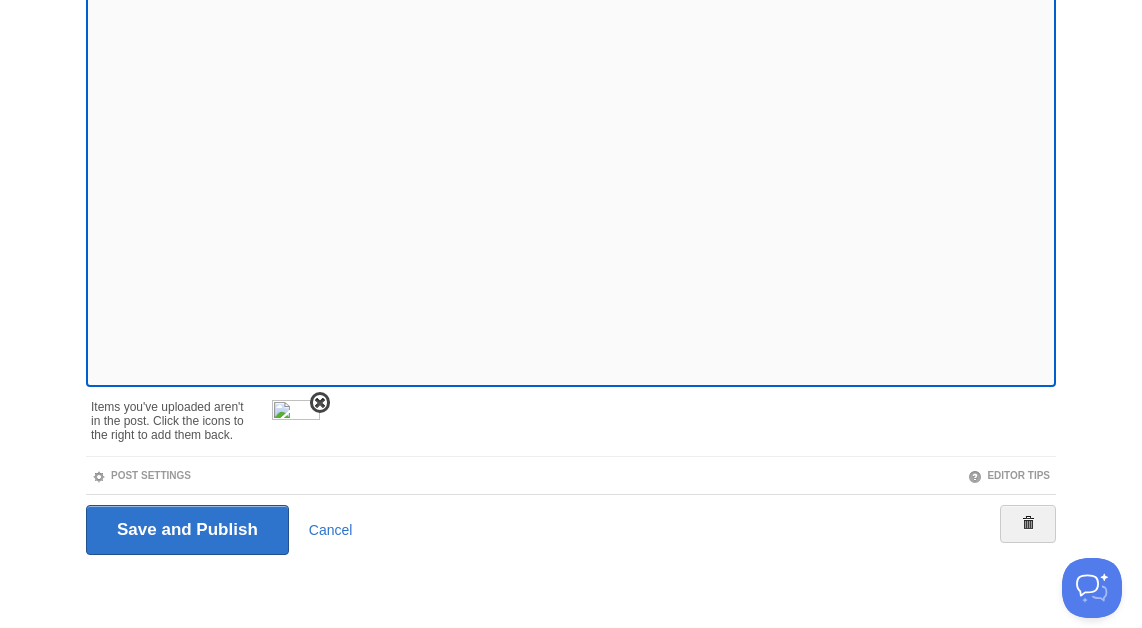 click at bounding box center [320, 403] 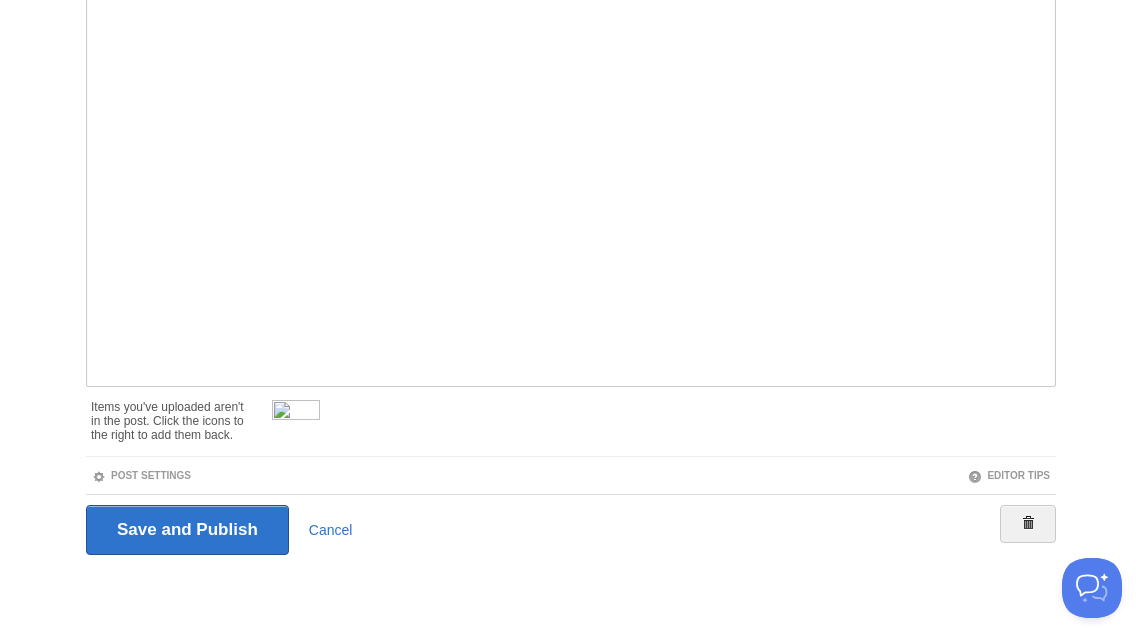 scroll, scrollTop: 245, scrollLeft: 0, axis: vertical 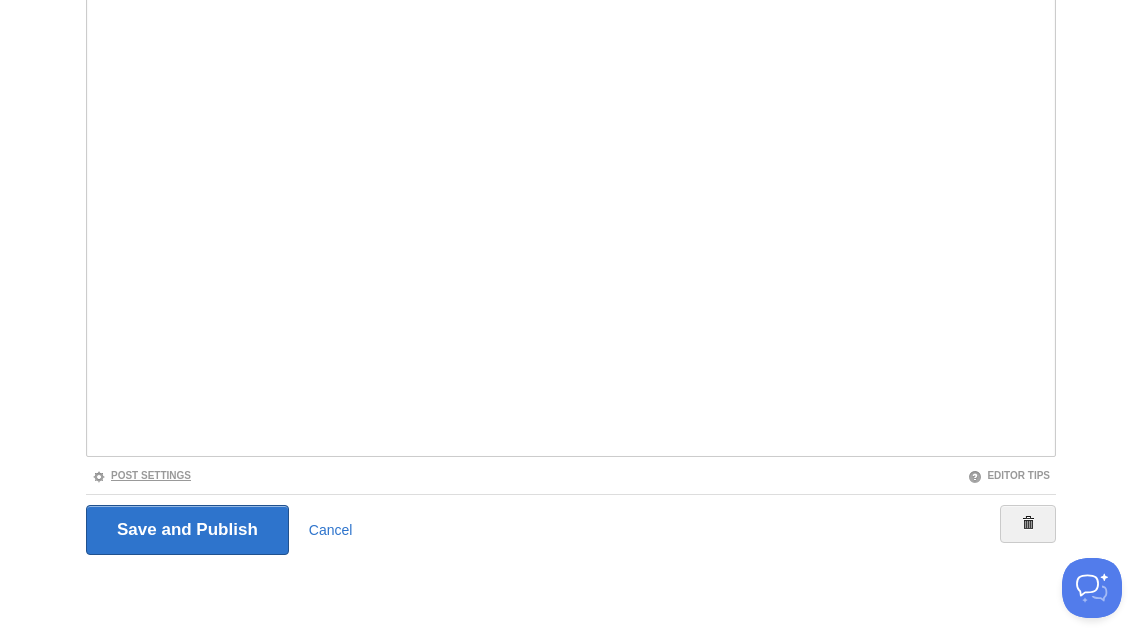 click on "Post Settings" at bounding box center (141, 475) 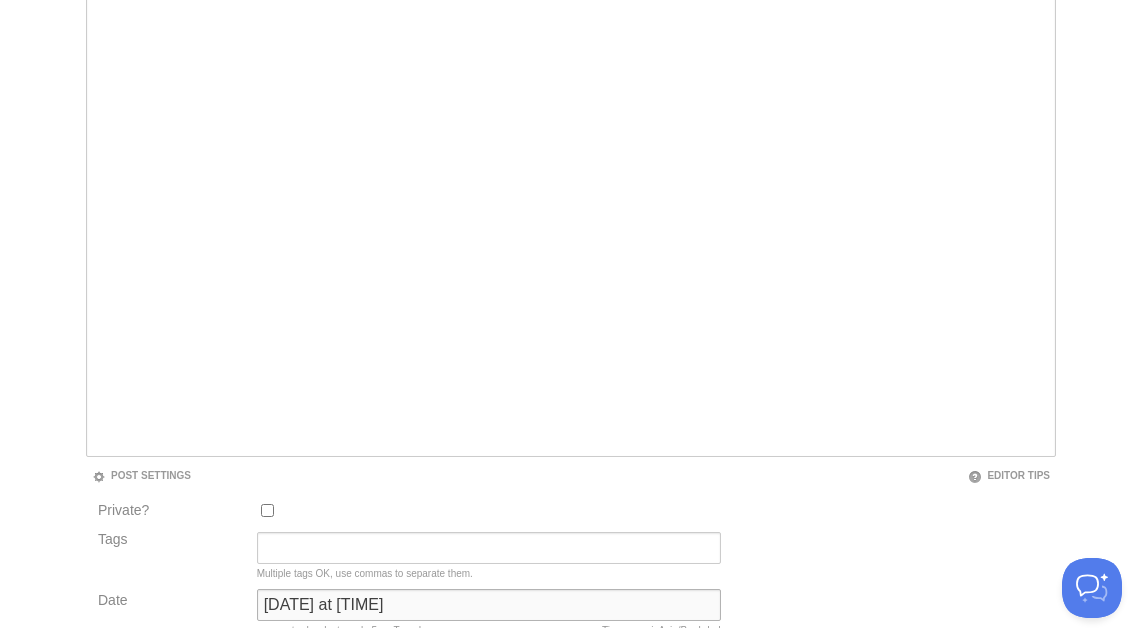click on "June 16, 2020 at 2:16 PM" at bounding box center (489, 605) 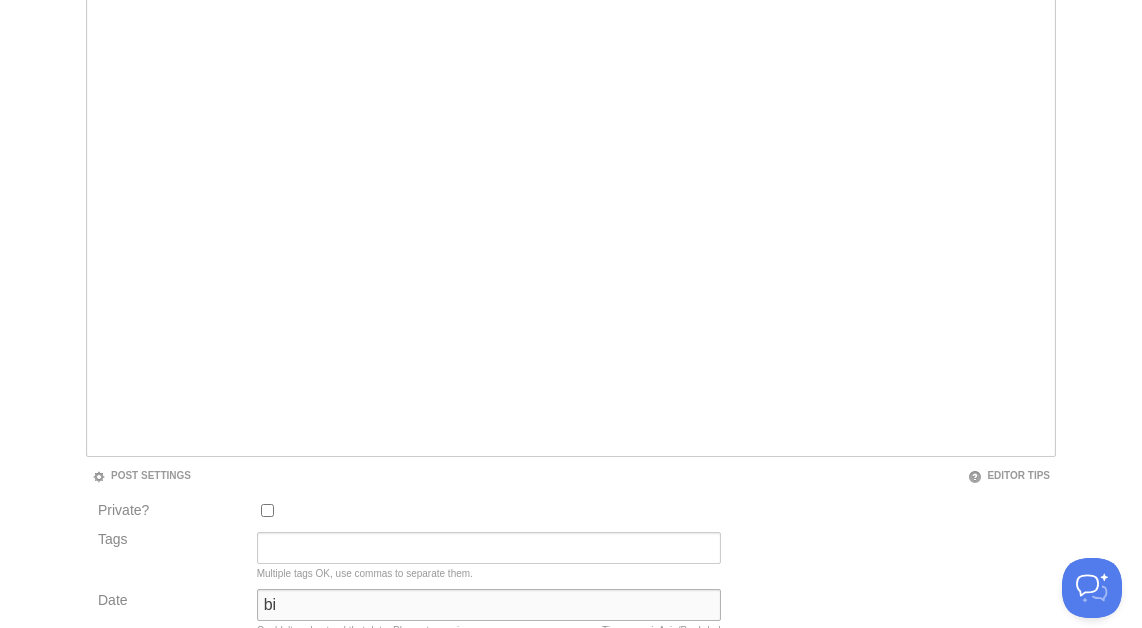 type on "b" 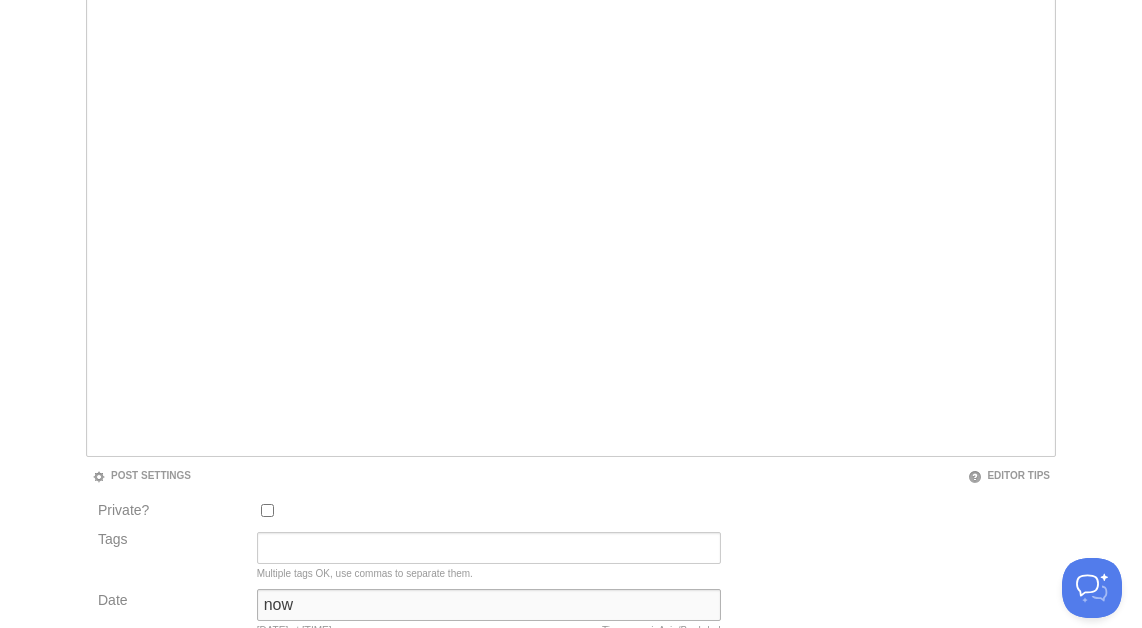 type on "now" 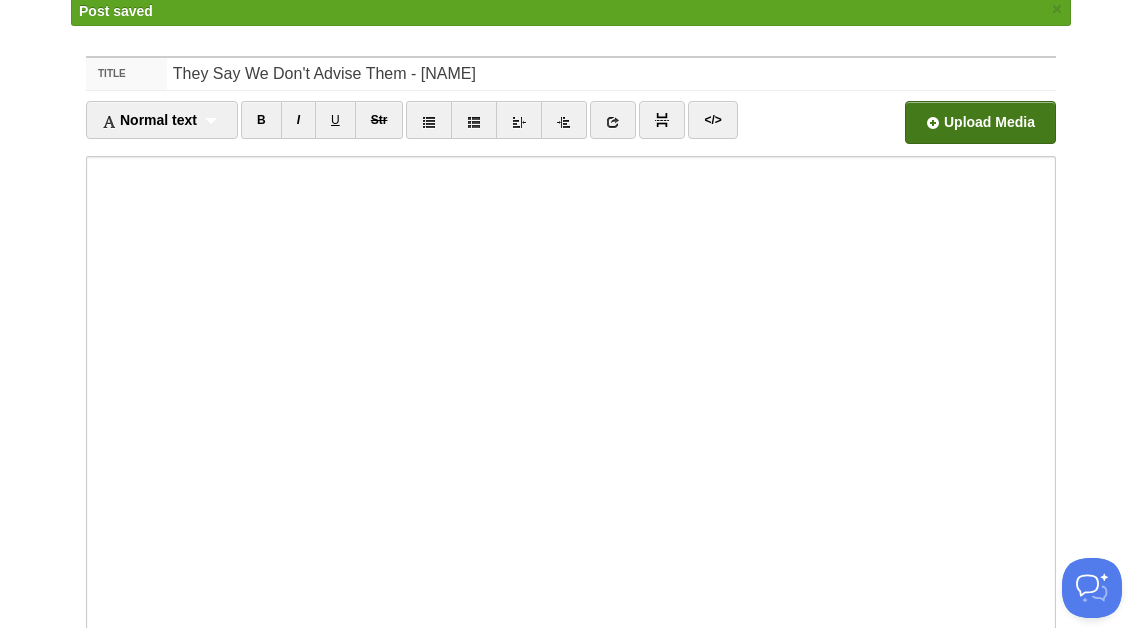 scroll, scrollTop: 104, scrollLeft: 0, axis: vertical 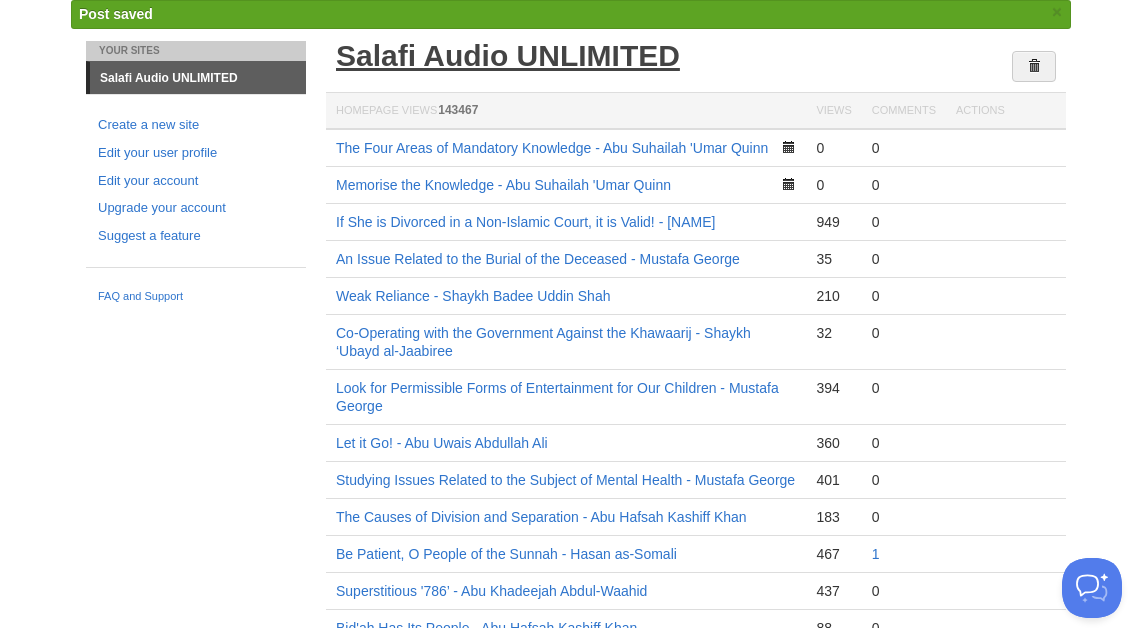 click on "Salafi Audio UNLIMITED" at bounding box center [508, 55] 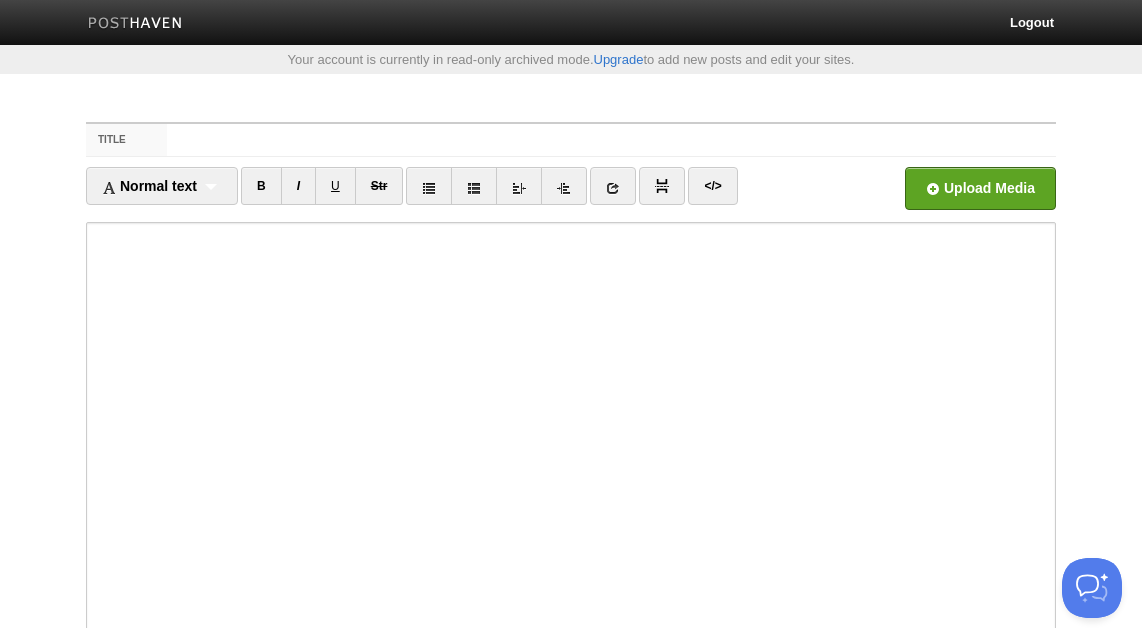 scroll, scrollTop: 0, scrollLeft: 0, axis: both 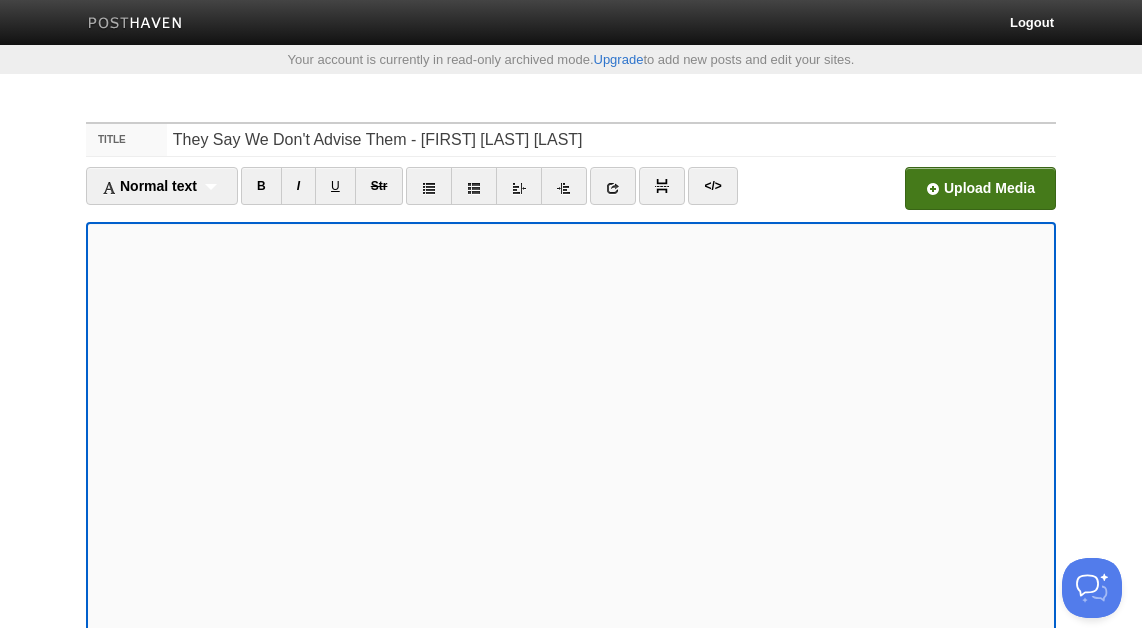 click at bounding box center [377, 194] 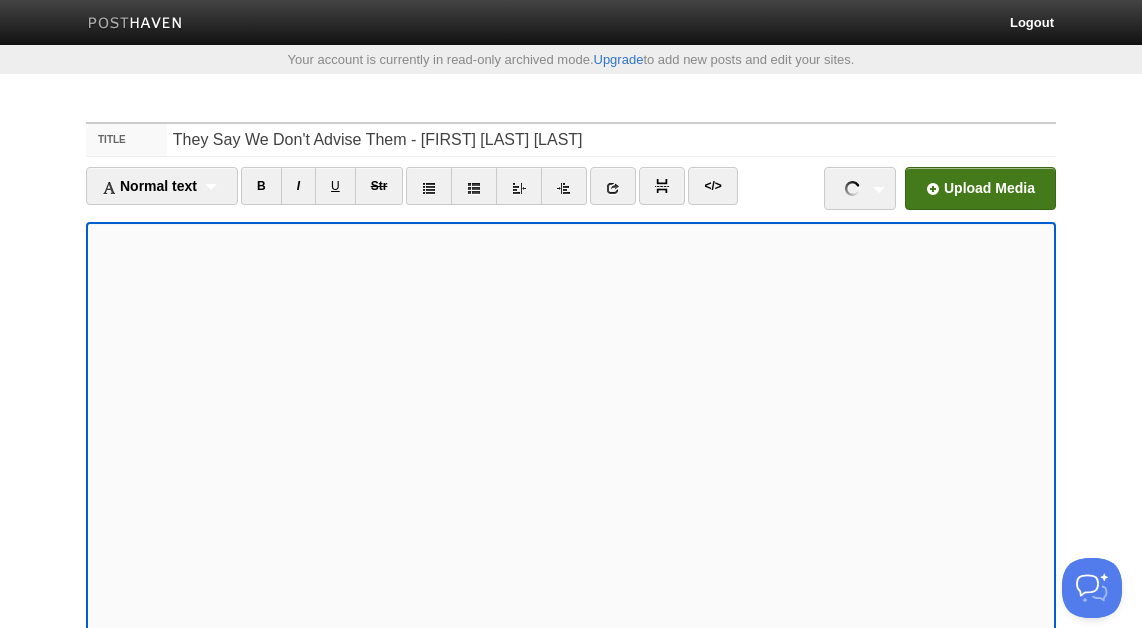 scroll, scrollTop: 315, scrollLeft: 0, axis: vertical 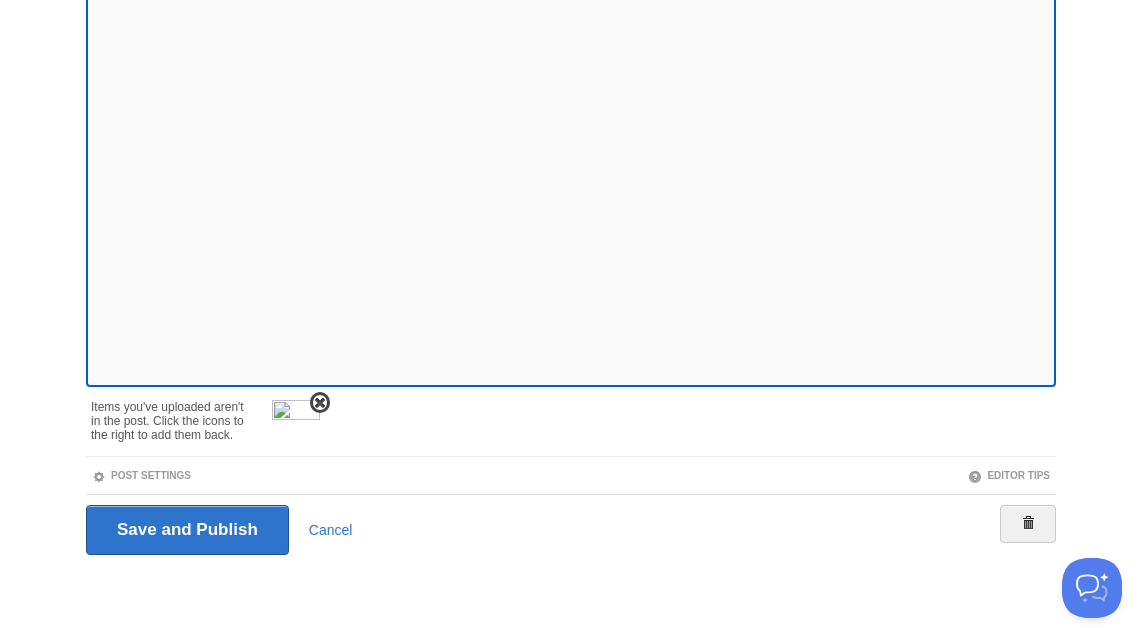 click at bounding box center (320, 403) 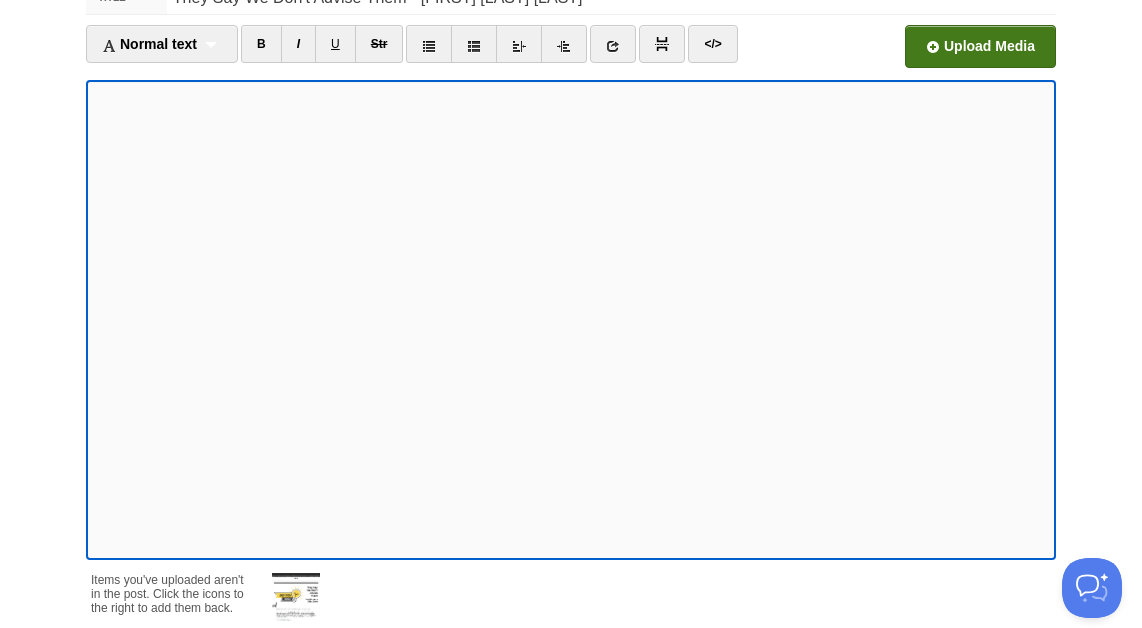 scroll, scrollTop: 315, scrollLeft: 0, axis: vertical 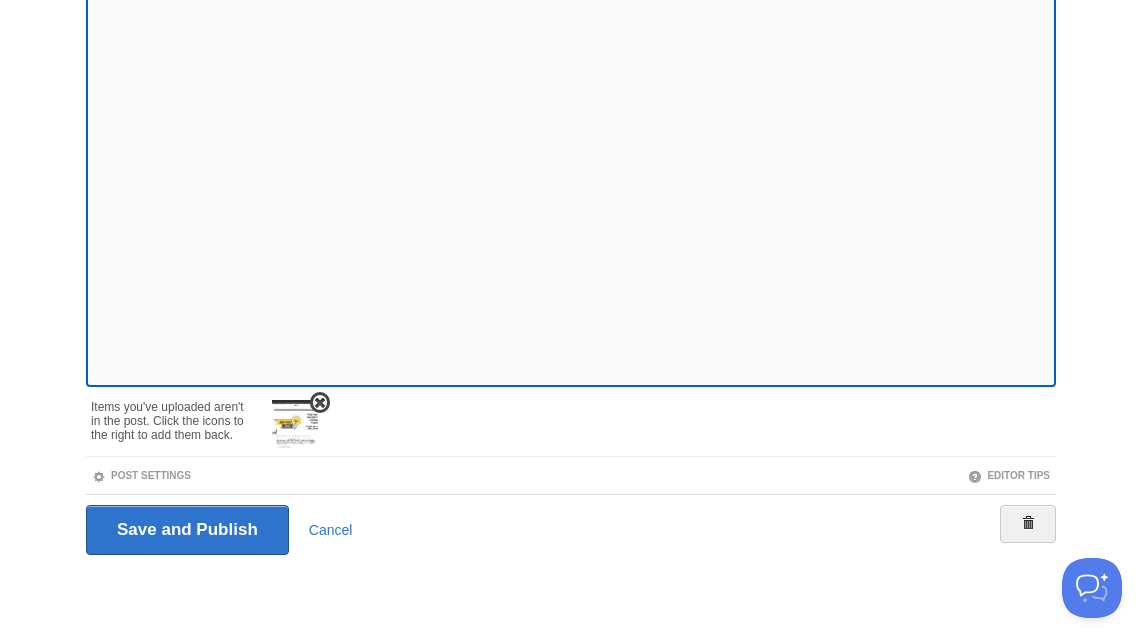 click at bounding box center [296, 424] 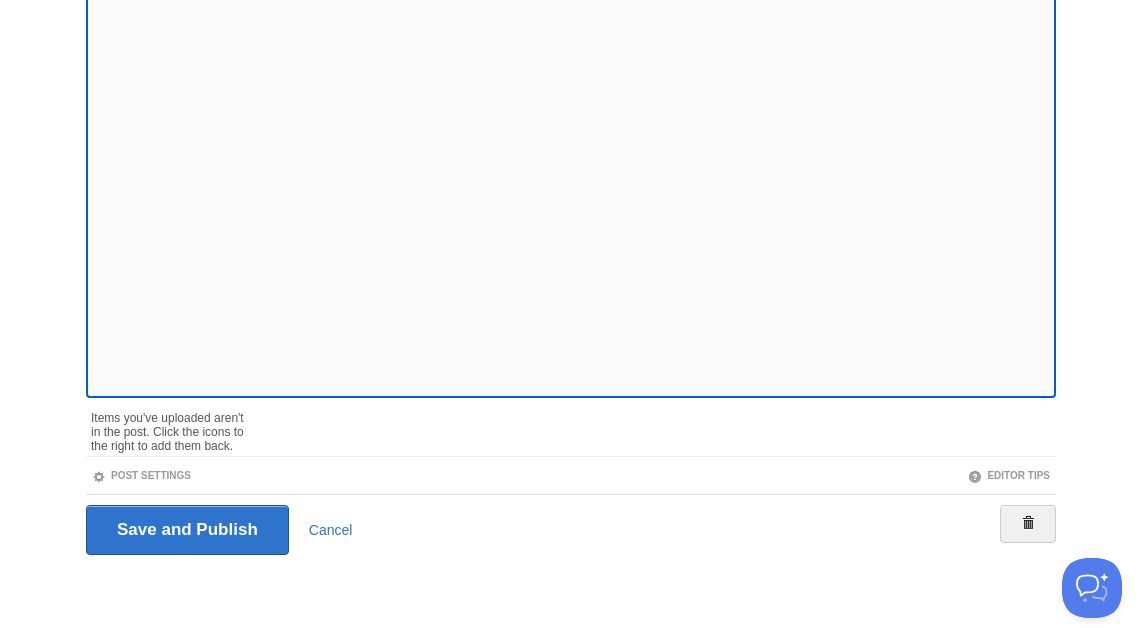 scroll, scrollTop: 245, scrollLeft: 0, axis: vertical 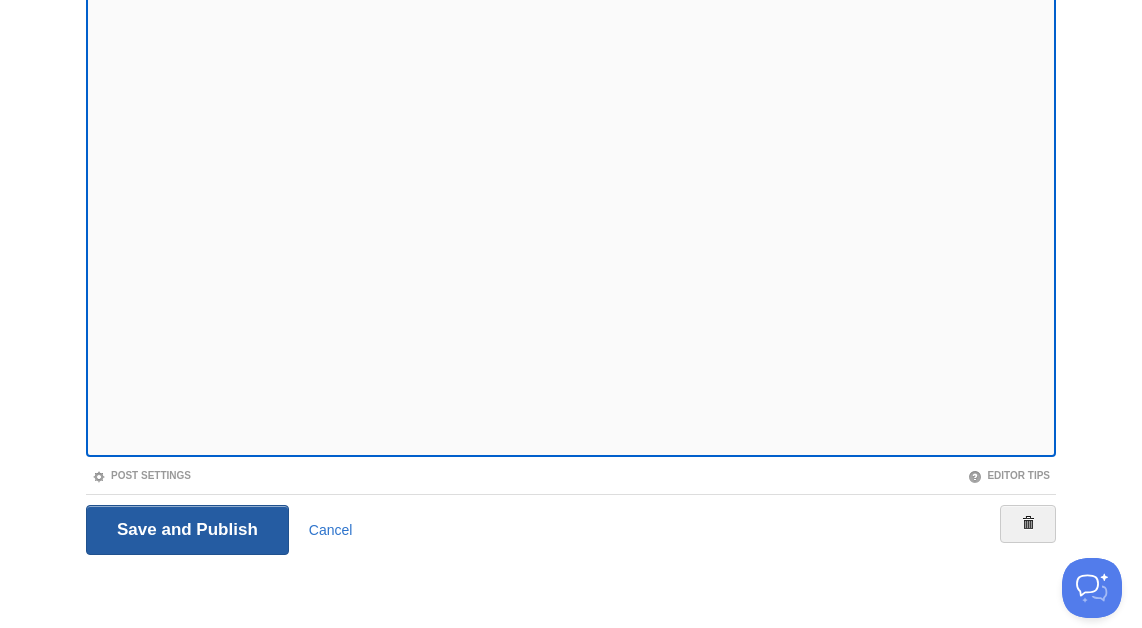 click on "Save and Publish" at bounding box center [187, 530] 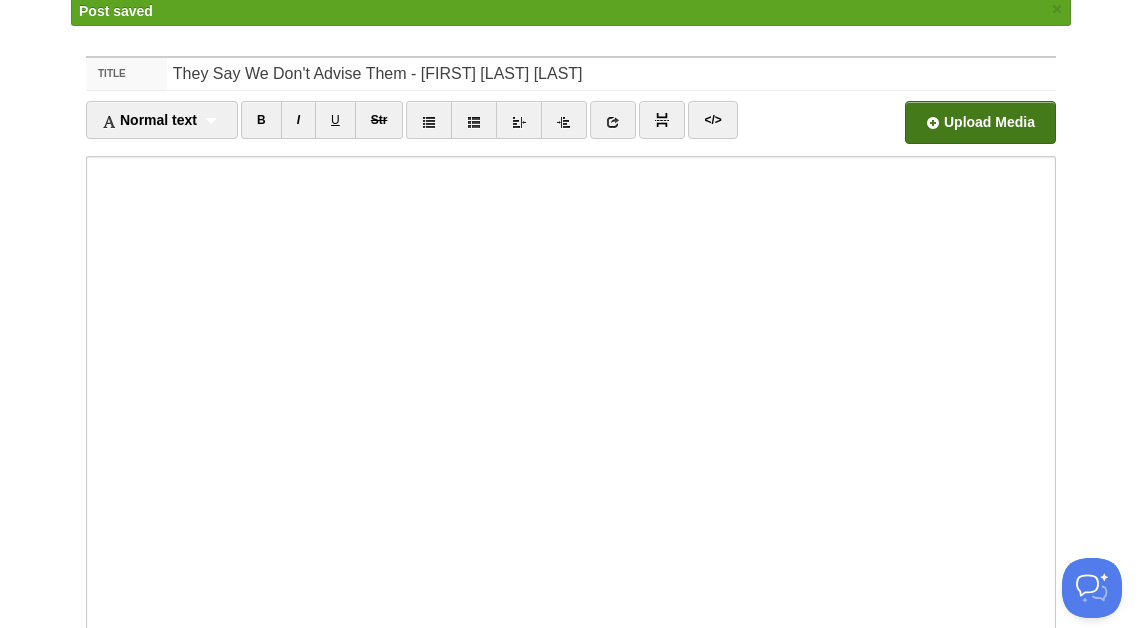 scroll, scrollTop: 104, scrollLeft: 0, axis: vertical 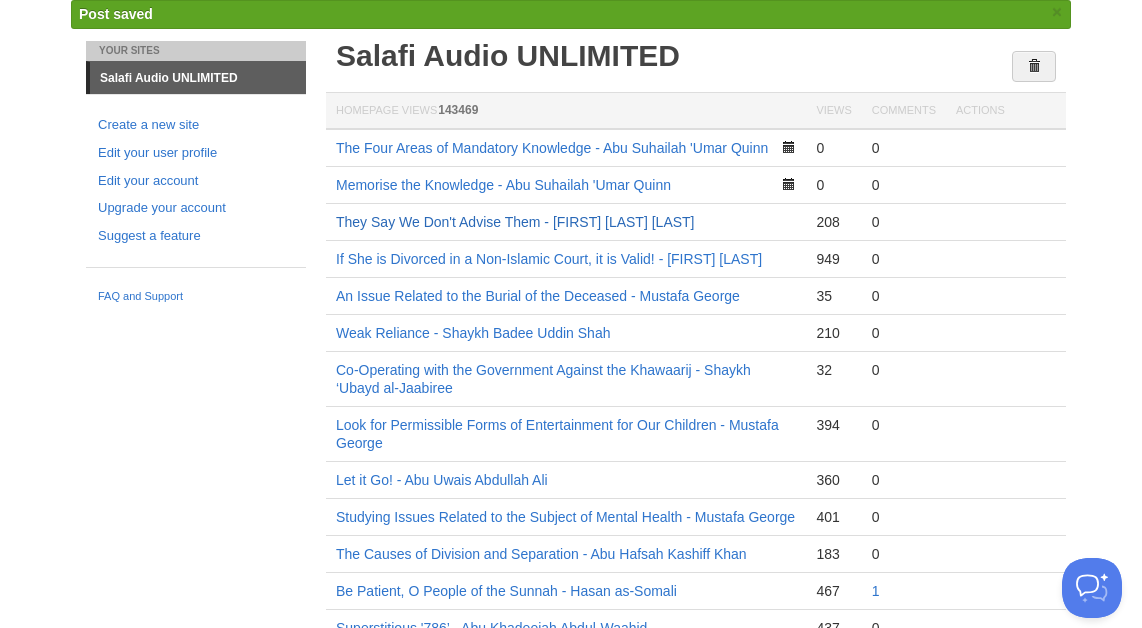 click on "They Say We Don't Advise Them - [PSEUDONYM]" at bounding box center (515, 222) 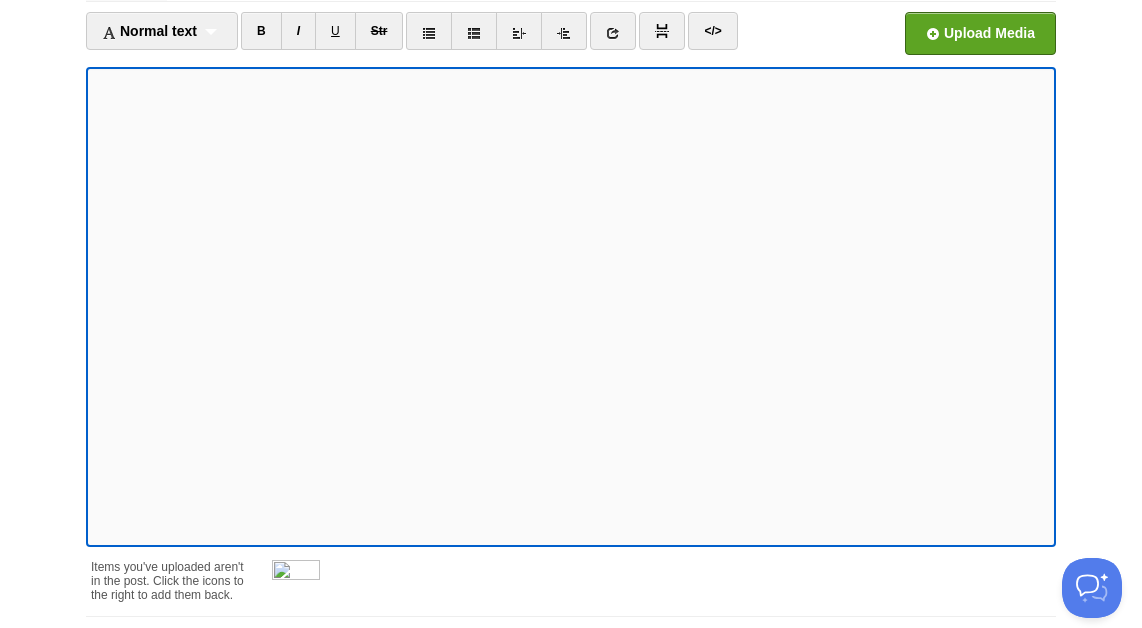 scroll, scrollTop: 315, scrollLeft: 0, axis: vertical 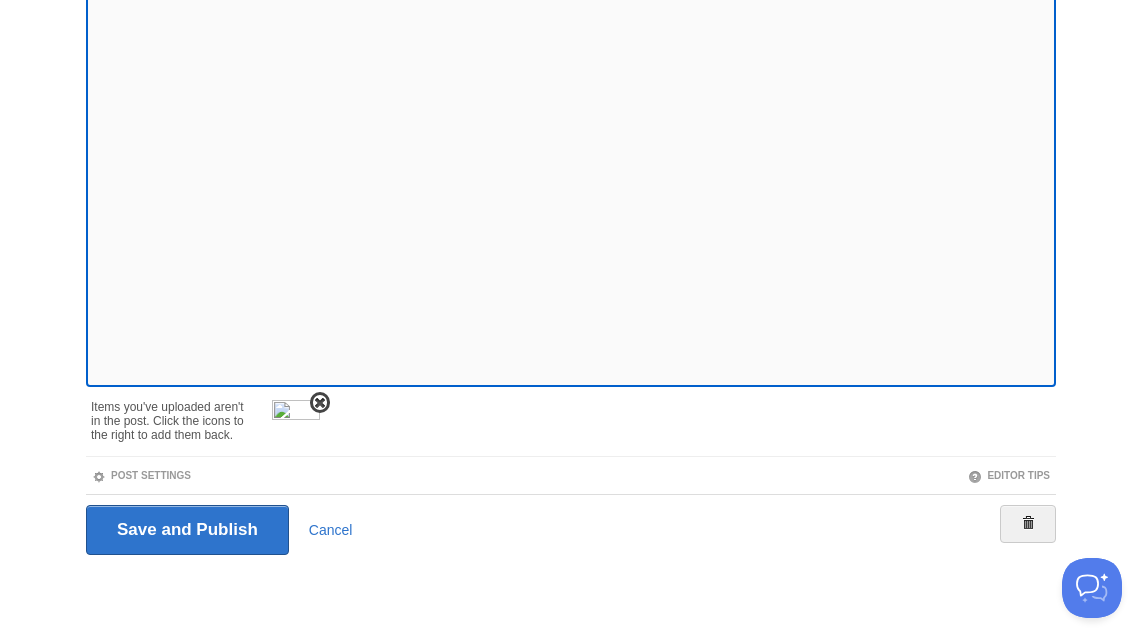 click at bounding box center (320, 403) 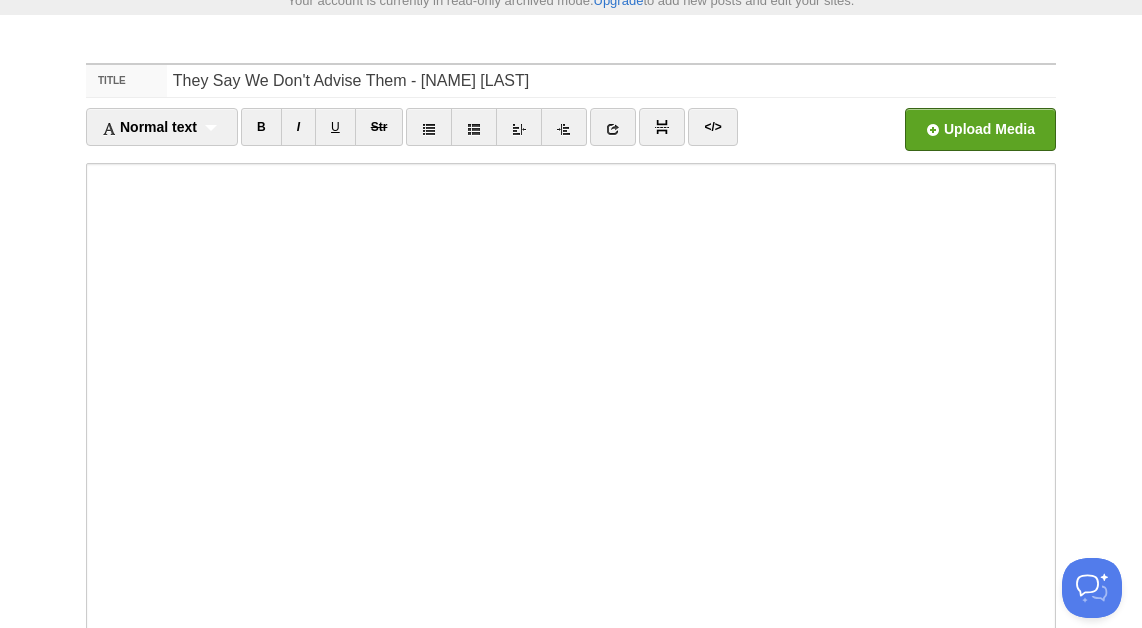 scroll, scrollTop: 0, scrollLeft: 0, axis: both 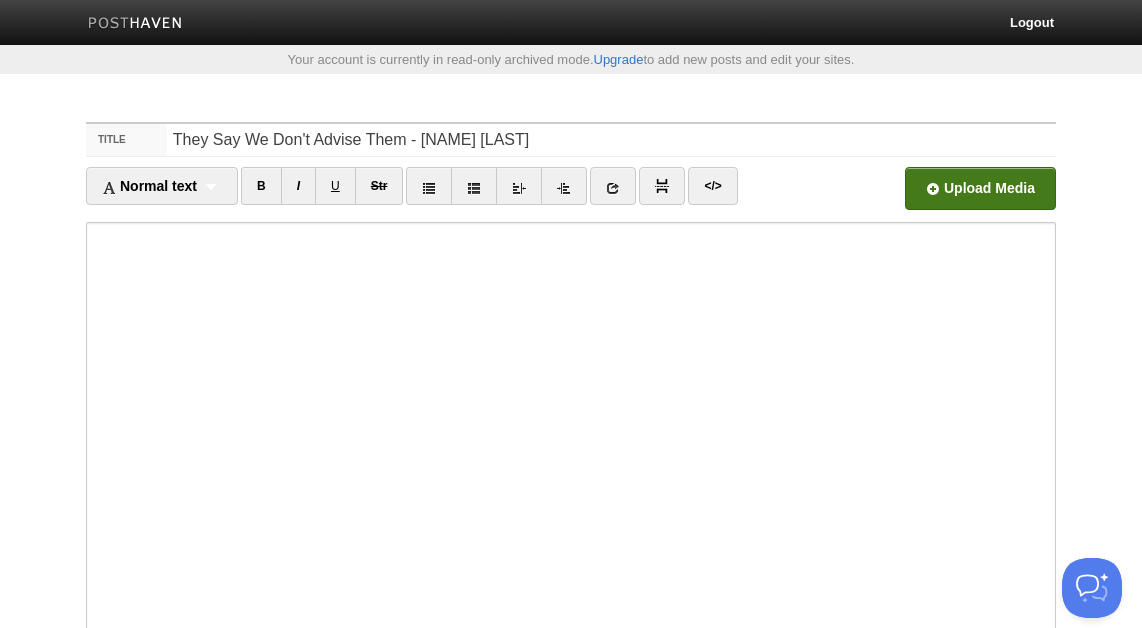 click at bounding box center (377, 194) 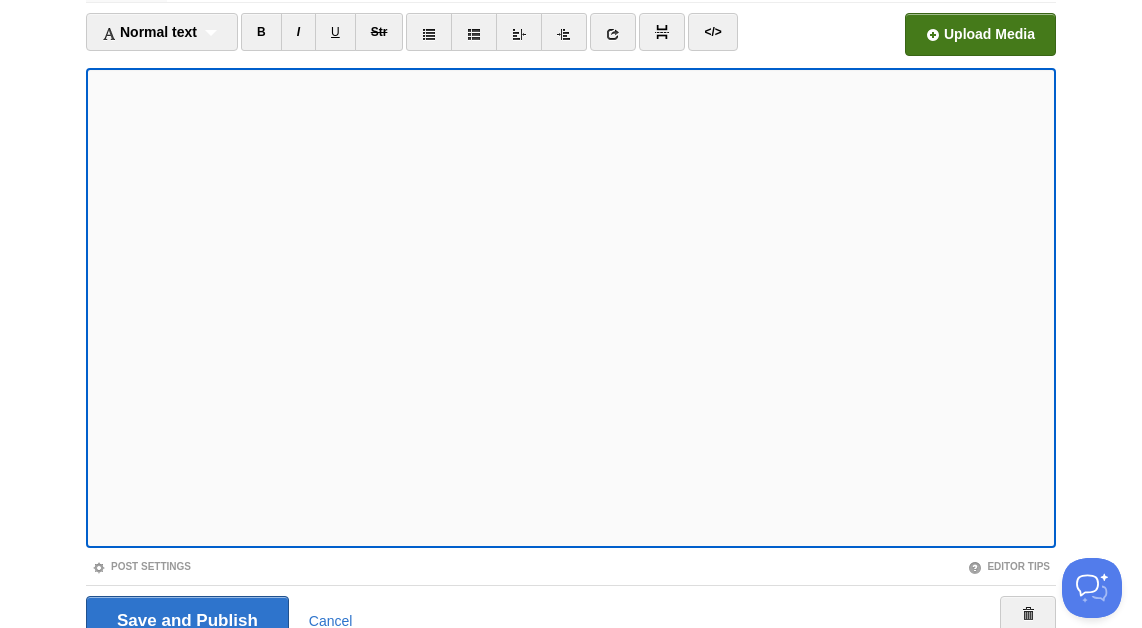 scroll, scrollTop: 245, scrollLeft: 0, axis: vertical 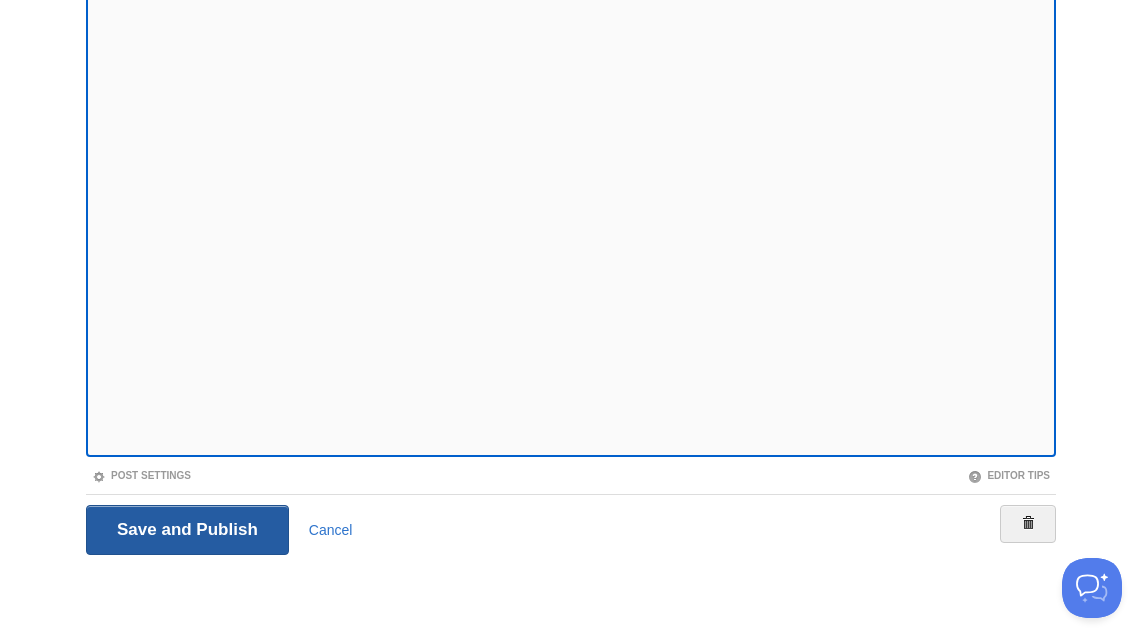 click on "Save and Publish" at bounding box center (187, 530) 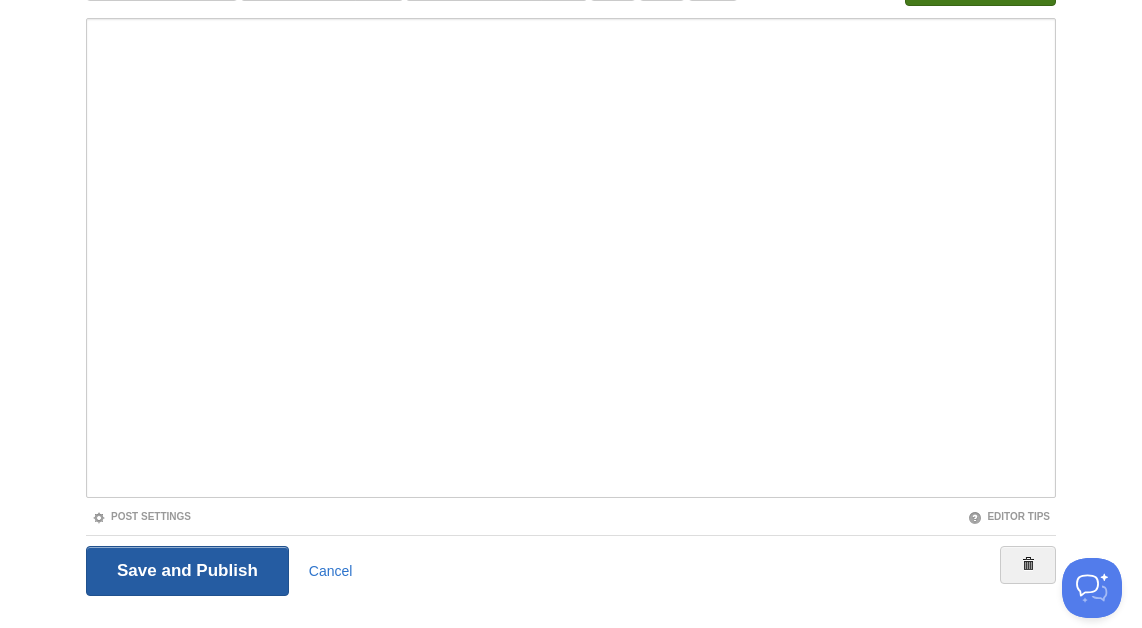 scroll, scrollTop: 104, scrollLeft: 0, axis: vertical 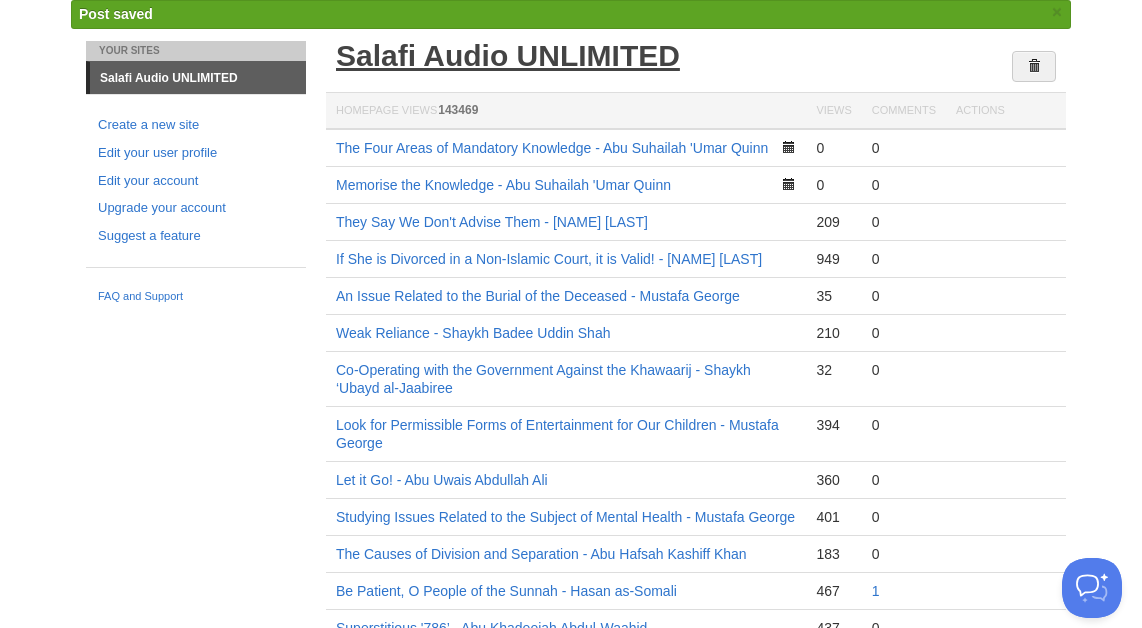 click on "Salafi Audio UNLIMITED" at bounding box center [508, 55] 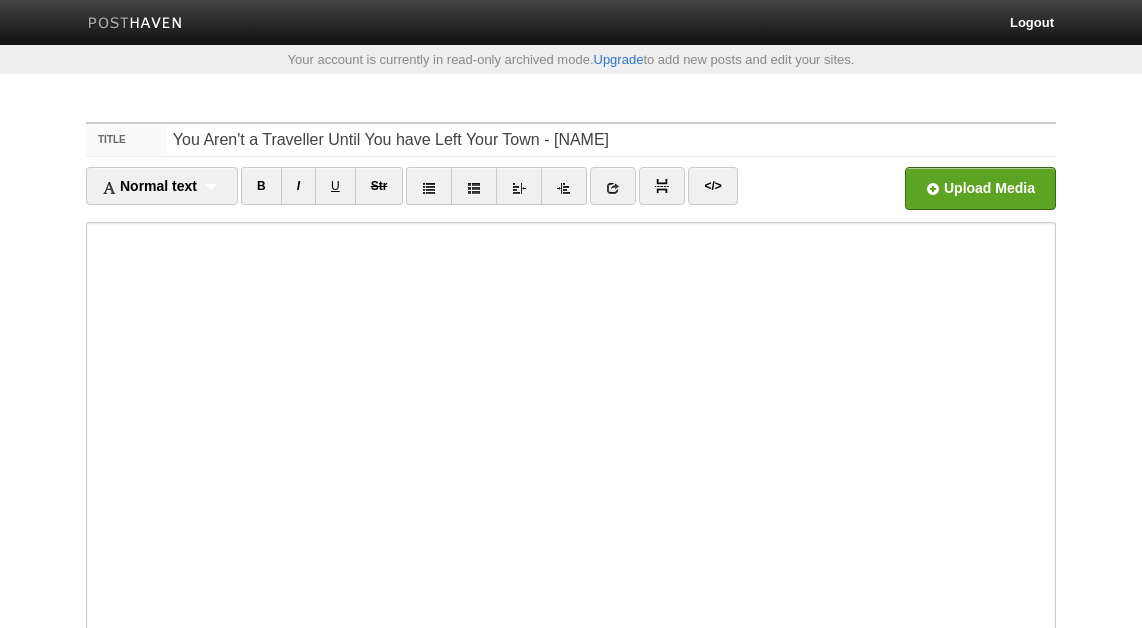 scroll, scrollTop: 0, scrollLeft: 0, axis: both 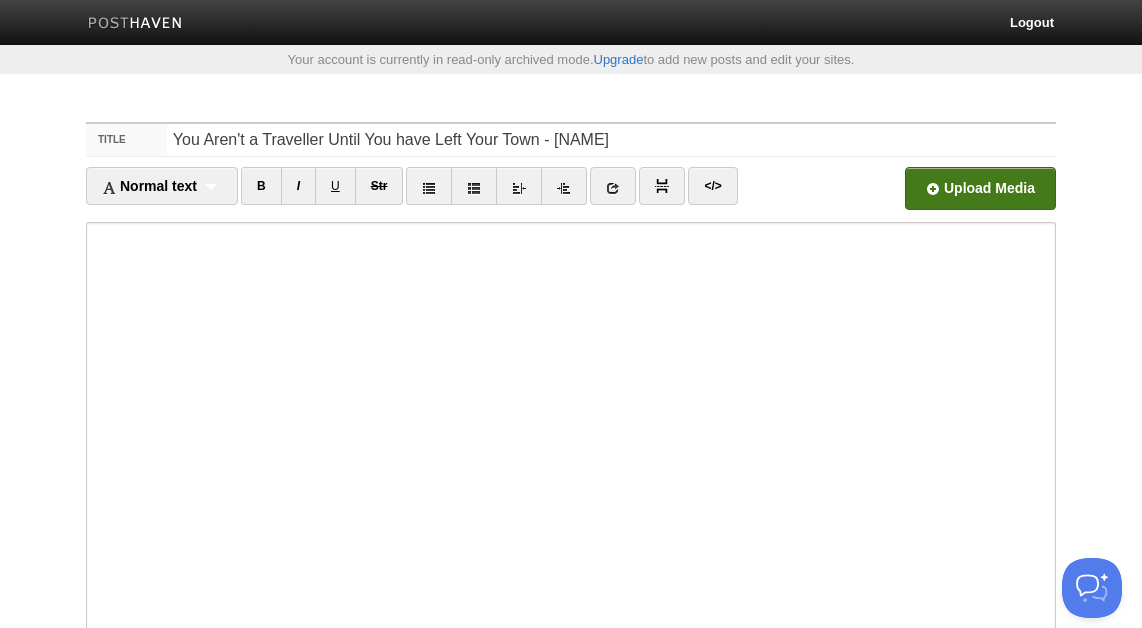 click at bounding box center [377, 194] 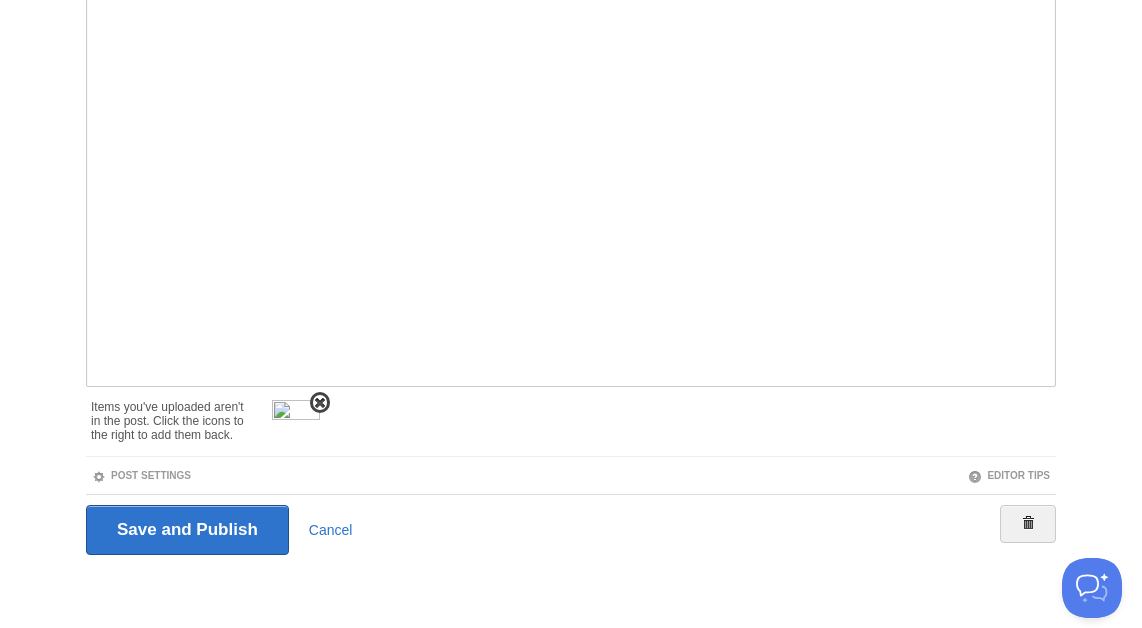 click at bounding box center (320, 403) 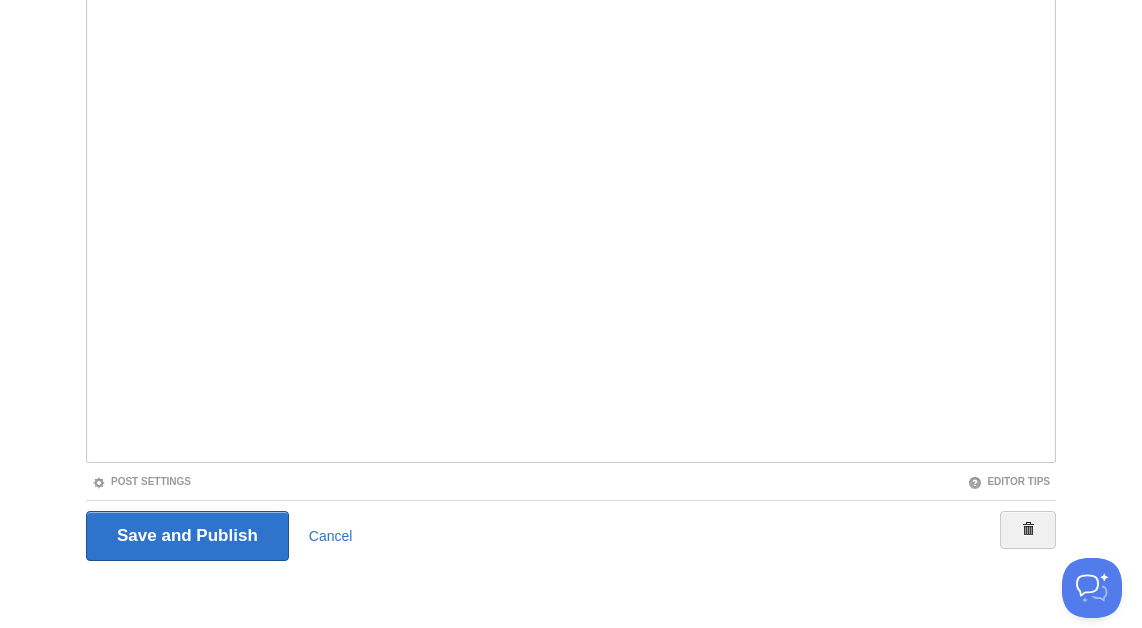 scroll, scrollTop: 245, scrollLeft: 0, axis: vertical 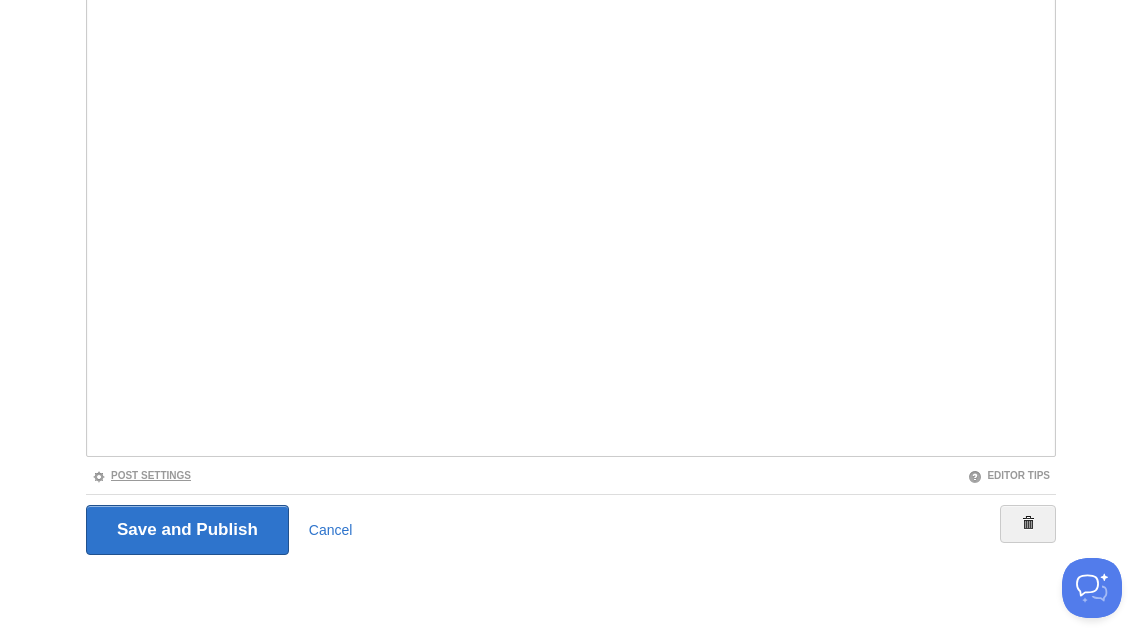 click on "Post Settings" at bounding box center [141, 475] 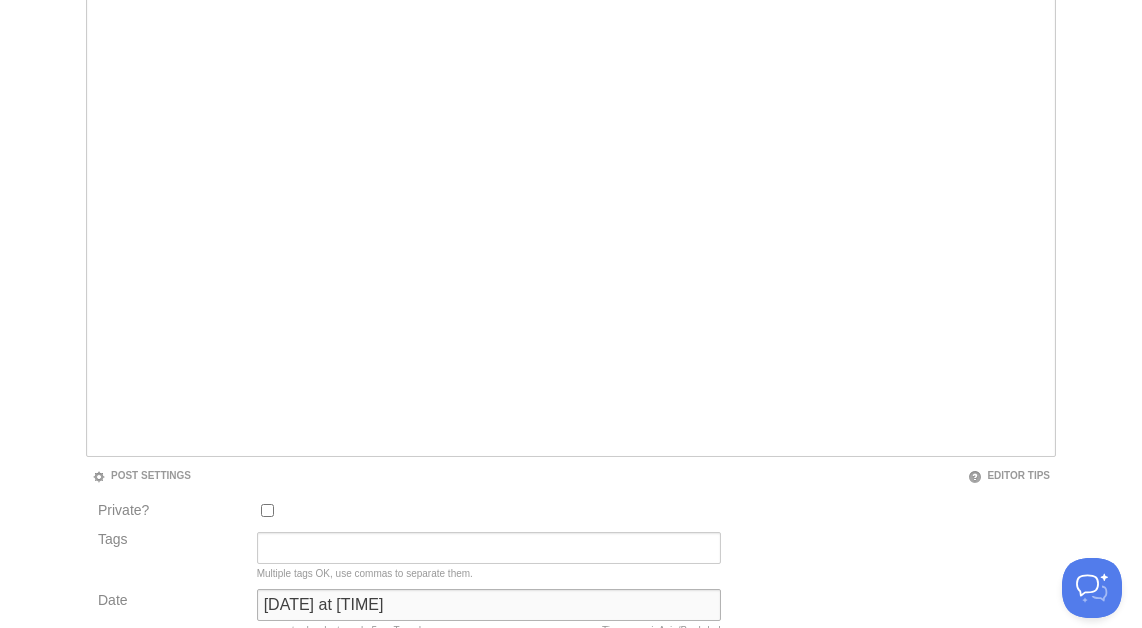 click on "June 10, 2020 at 4:54 PM" at bounding box center (489, 605) 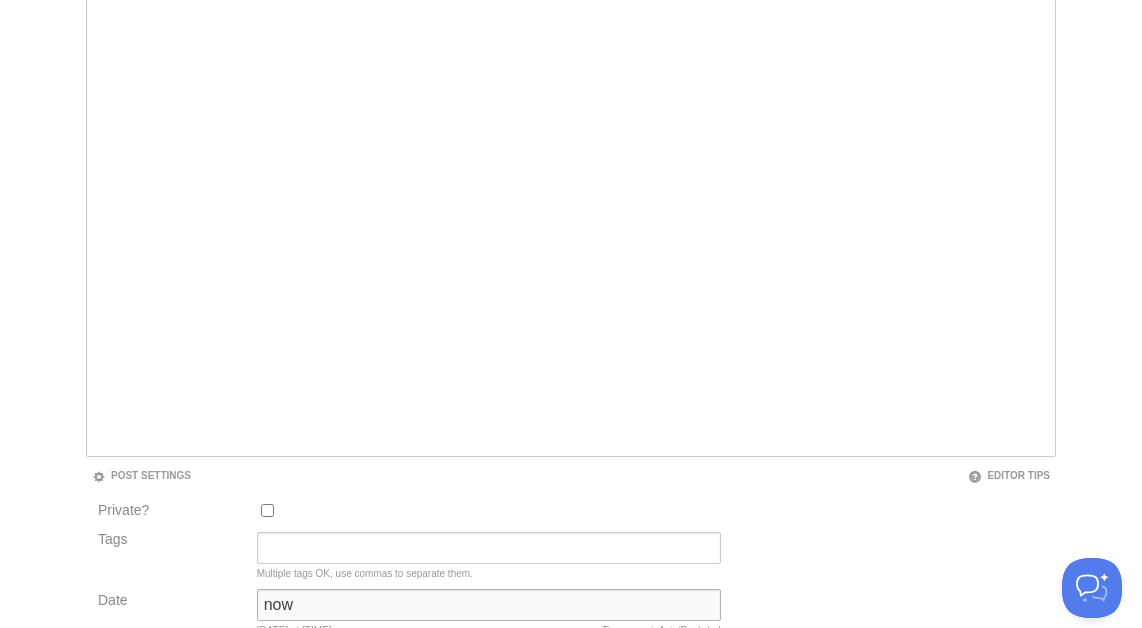 type on "now" 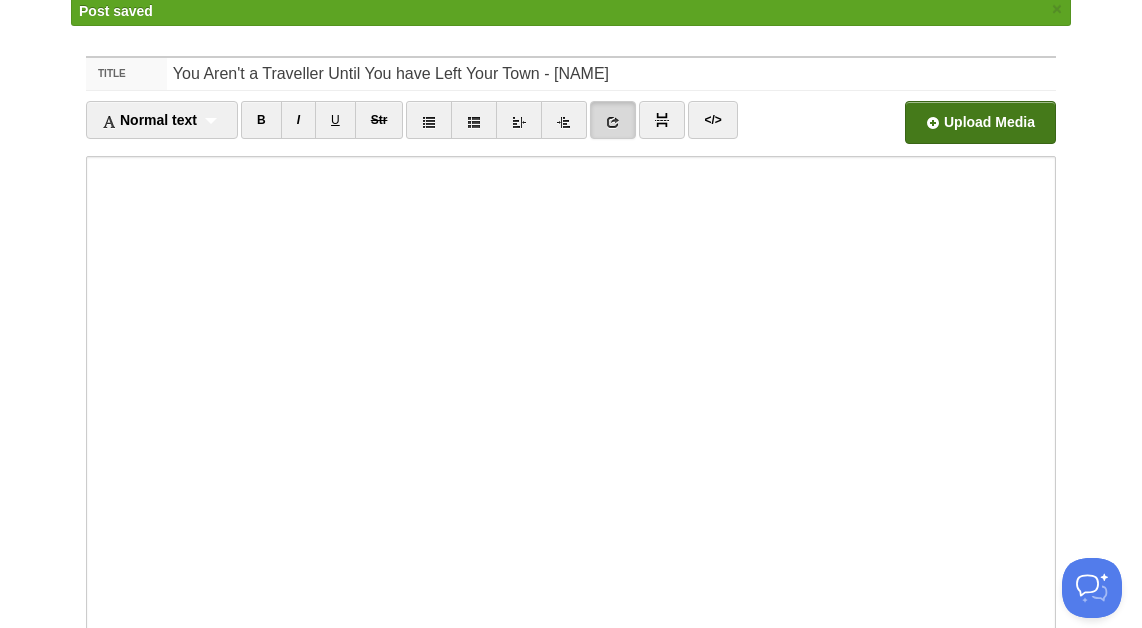 scroll, scrollTop: 104, scrollLeft: 0, axis: vertical 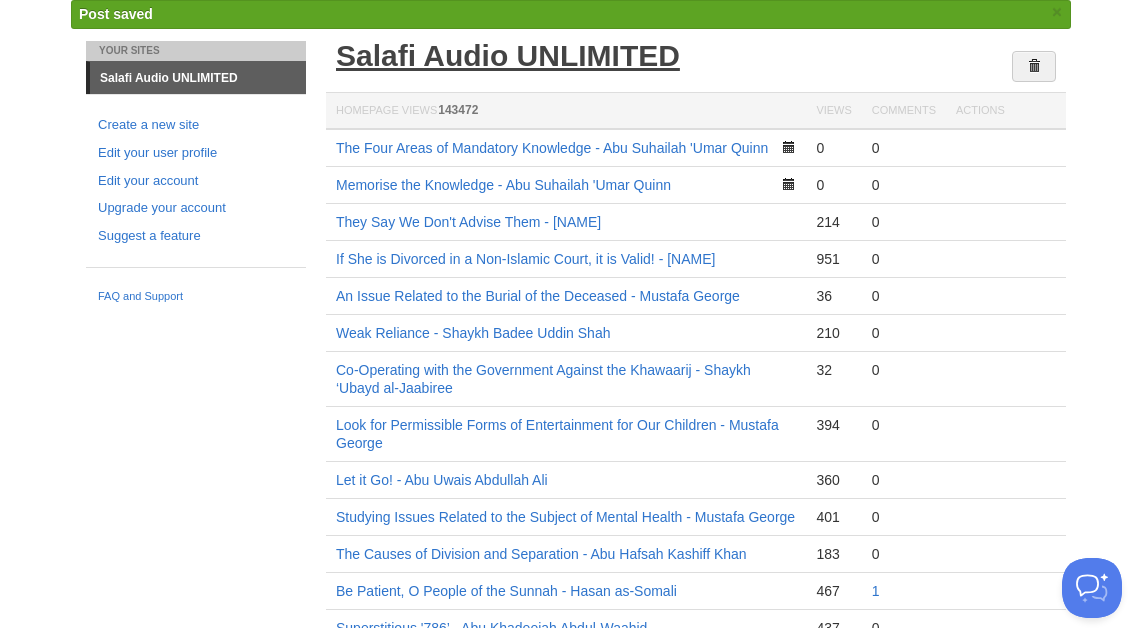 click on "Salafi Audio UNLIMITED" at bounding box center [508, 55] 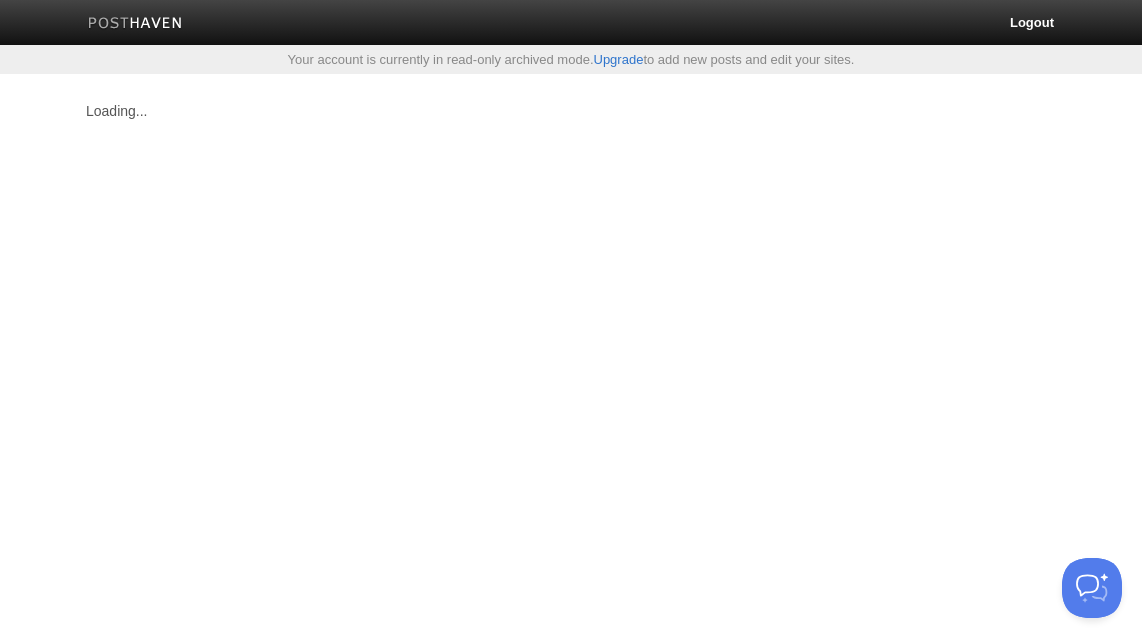 scroll, scrollTop: 0, scrollLeft: 0, axis: both 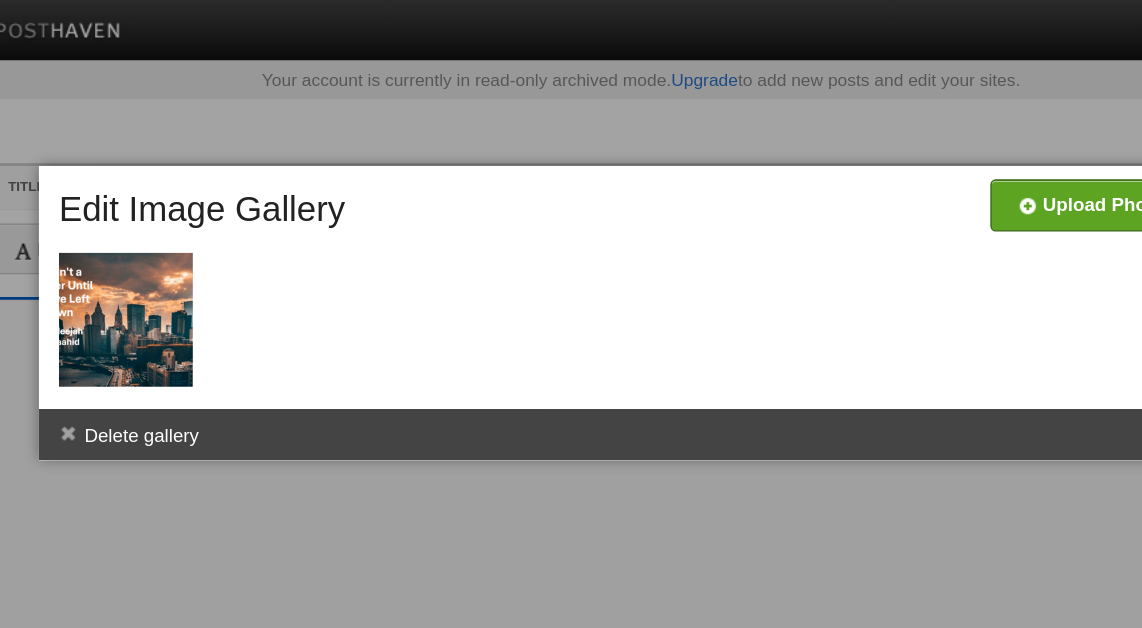 click at bounding box center (571, 314) 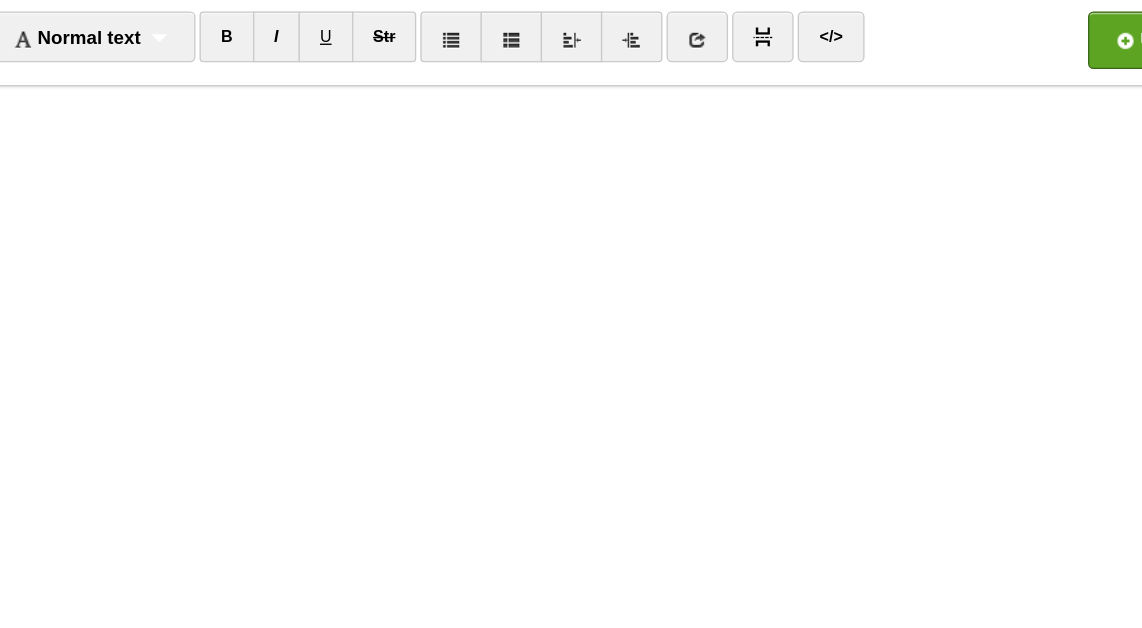 scroll, scrollTop: 245, scrollLeft: 0, axis: vertical 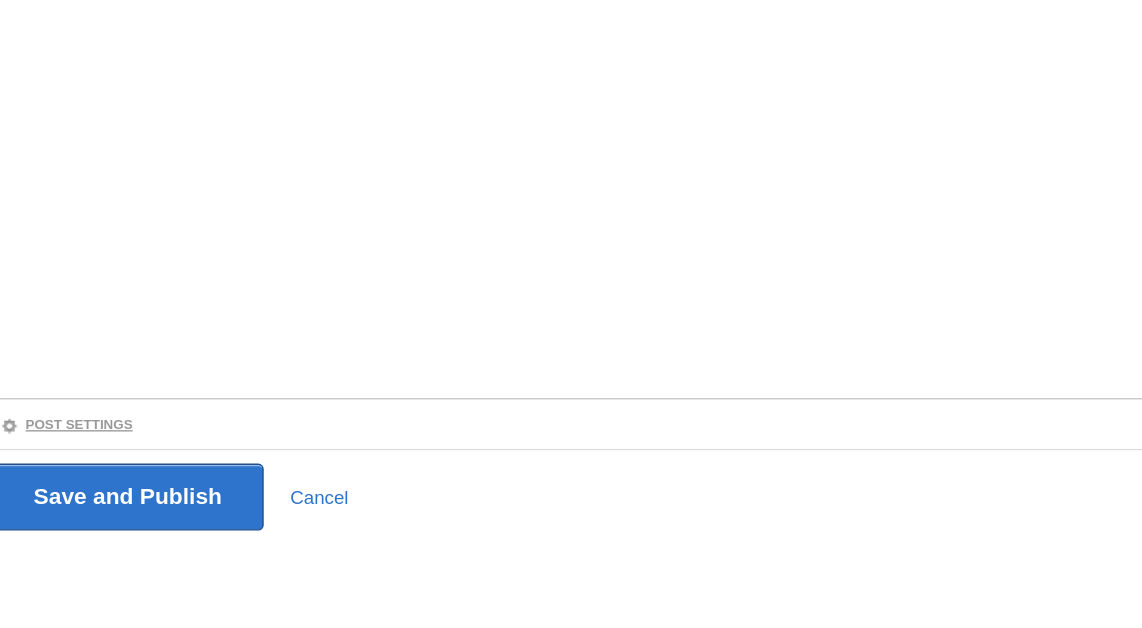 click on "Post Settings" at bounding box center (141, 475) 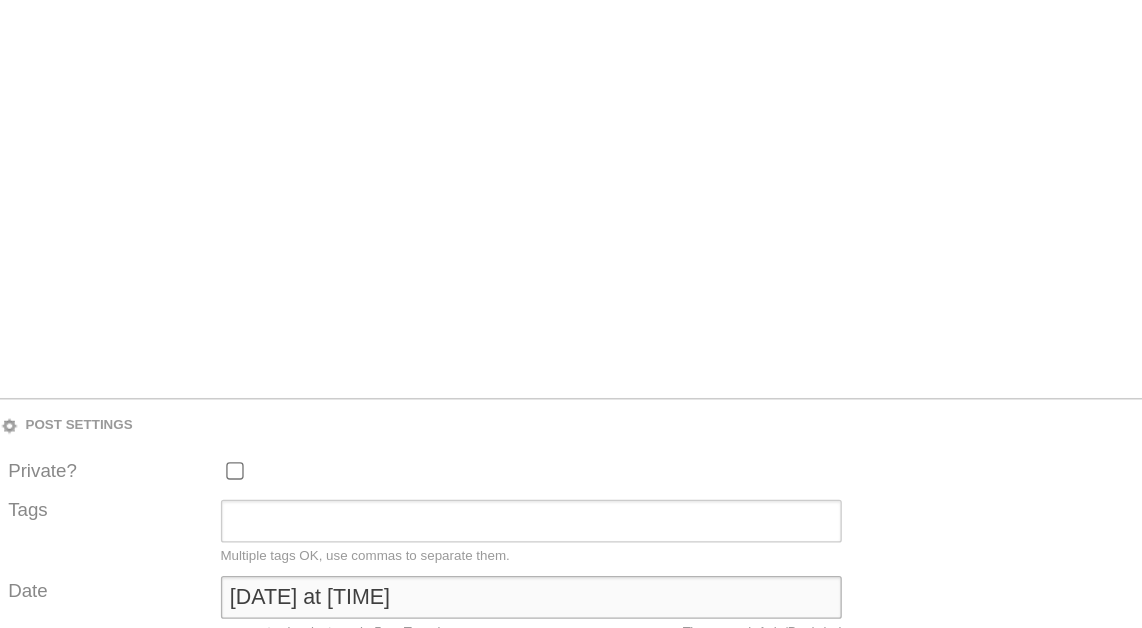 click on "August 2, 2025 at 5:41 PM" at bounding box center [489, 605] 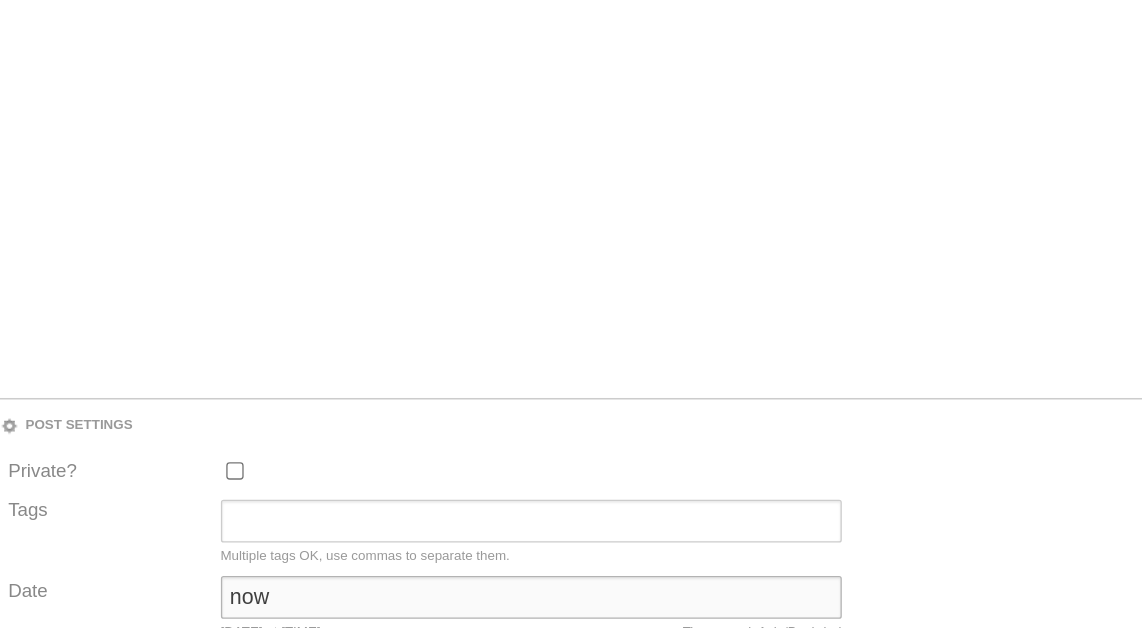 type on "now" 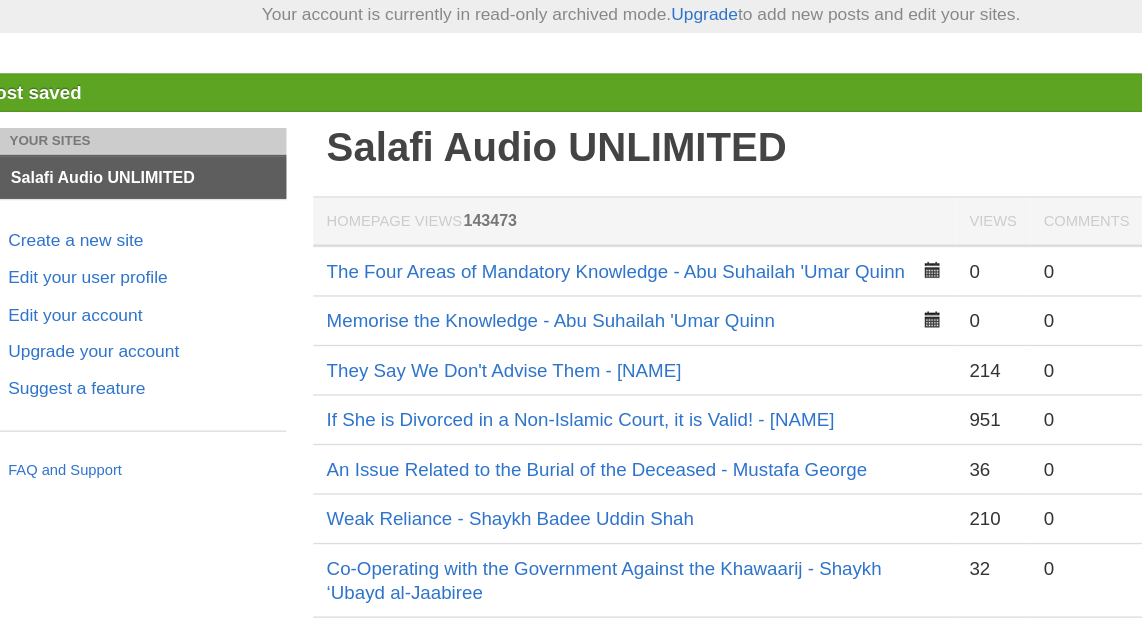 scroll, scrollTop: 0, scrollLeft: 0, axis: both 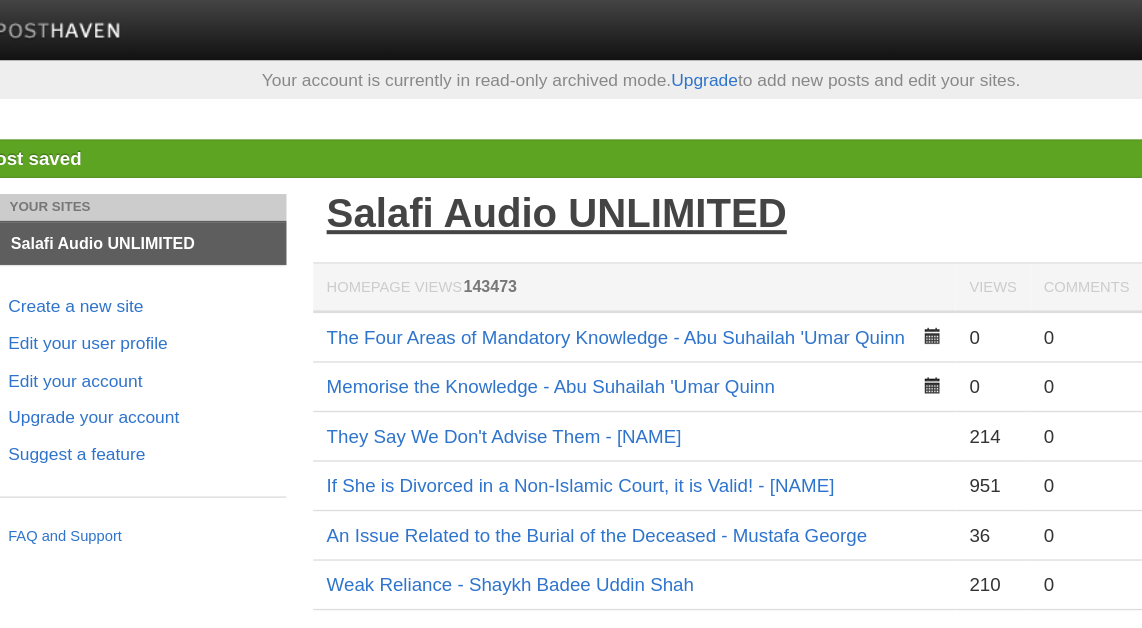 click on "Salafi Audio UNLIMITED" at bounding box center (508, 159) 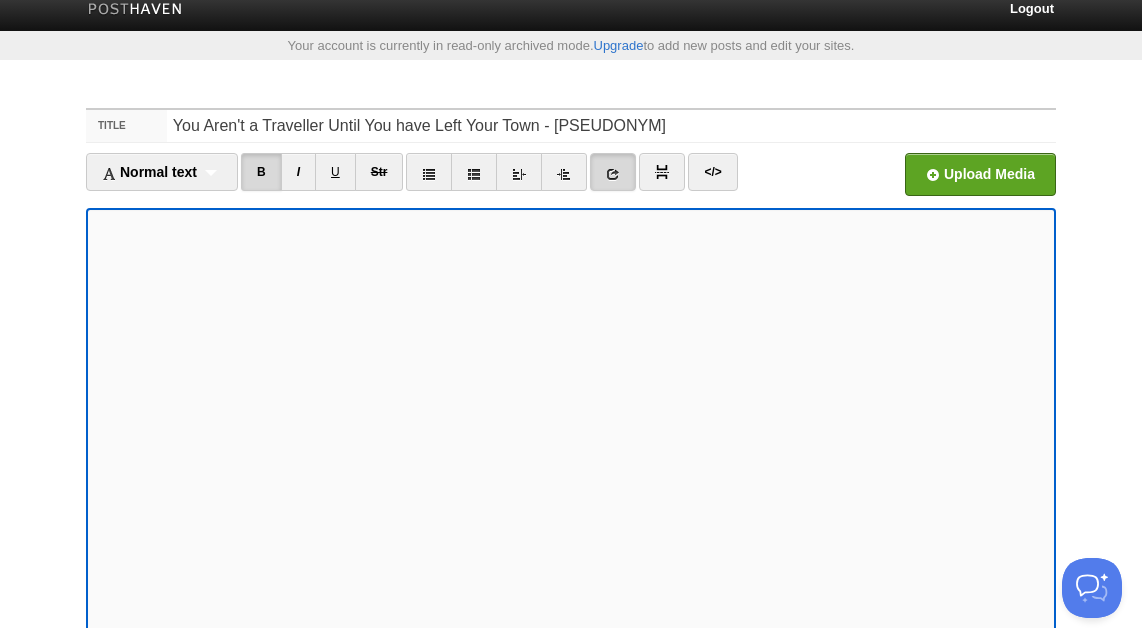 scroll, scrollTop: 0, scrollLeft: 0, axis: both 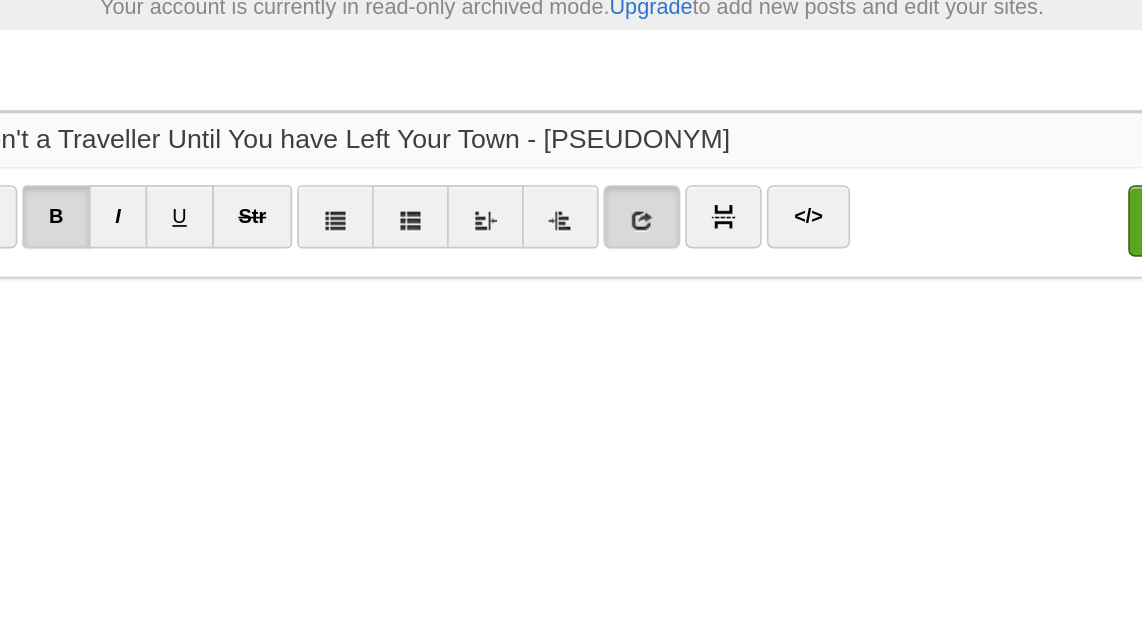 click on "You Aren't a Traveller Until You have Left Your Town - [PSEUDONYM]" at bounding box center [611, 140] 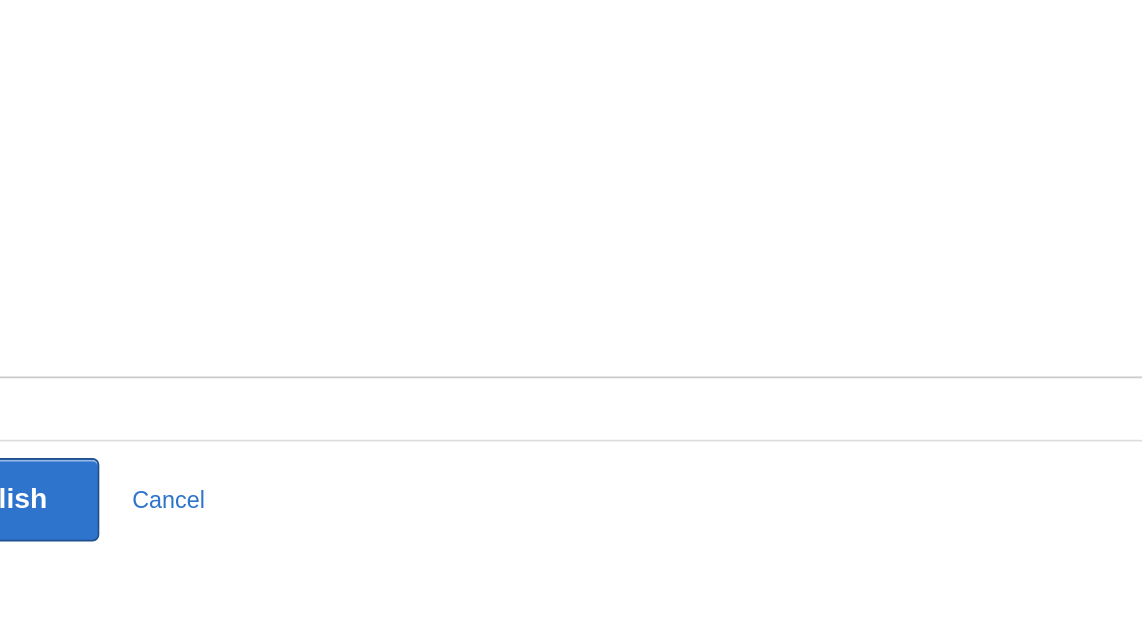 scroll, scrollTop: 245, scrollLeft: 0, axis: vertical 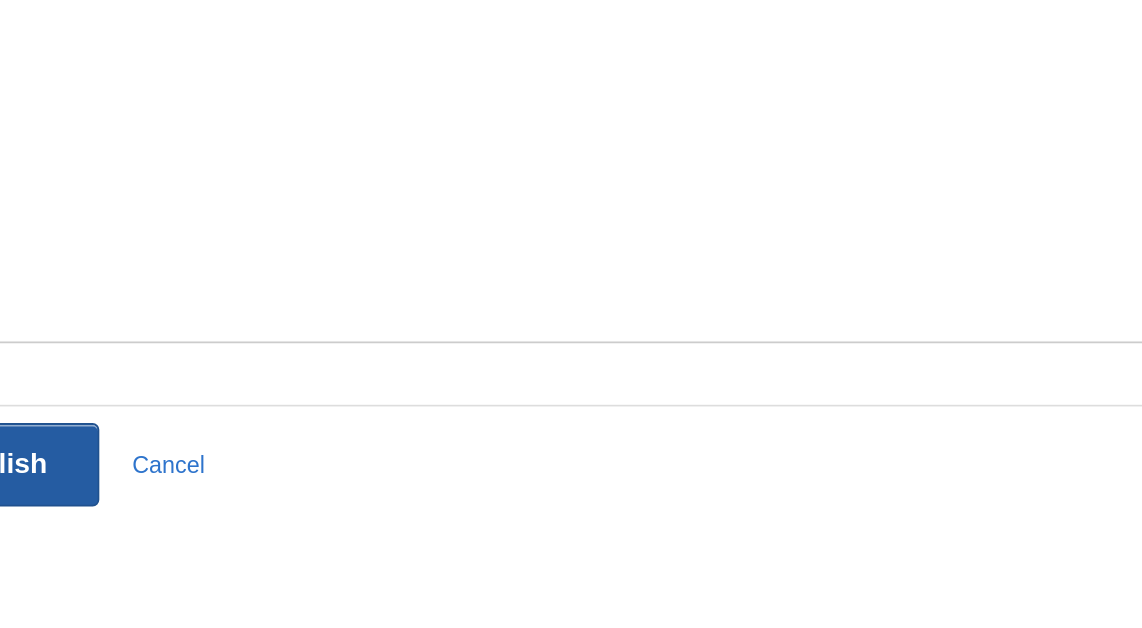 type on "You Aren't a Traveller Until You have Left Your Town - [PSEUDONYM]" 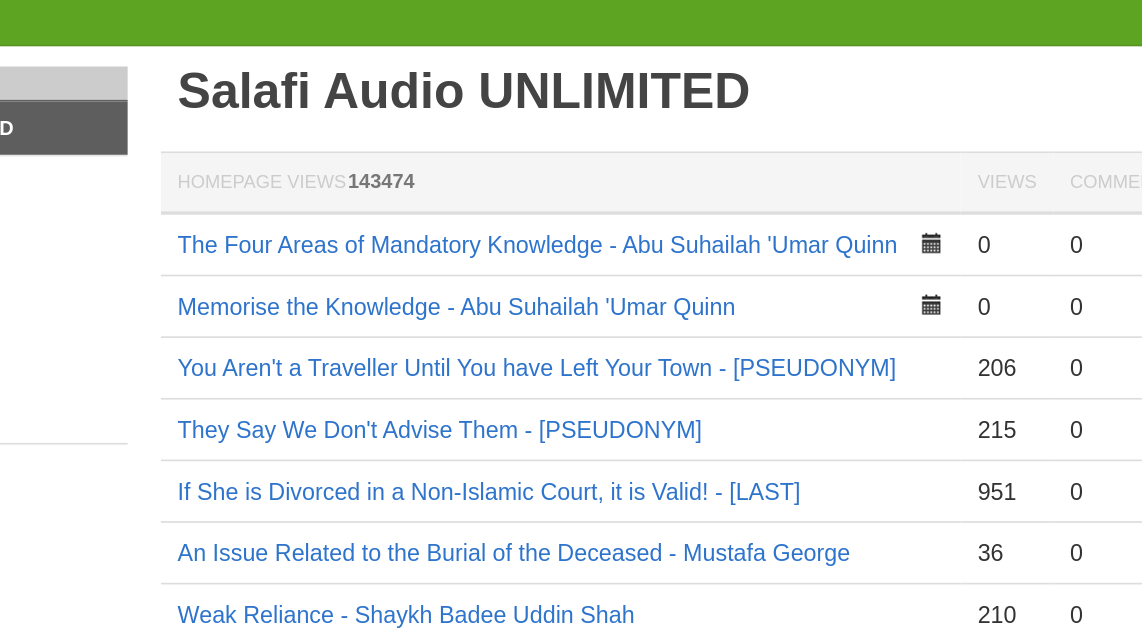 scroll, scrollTop: 0, scrollLeft: 0, axis: both 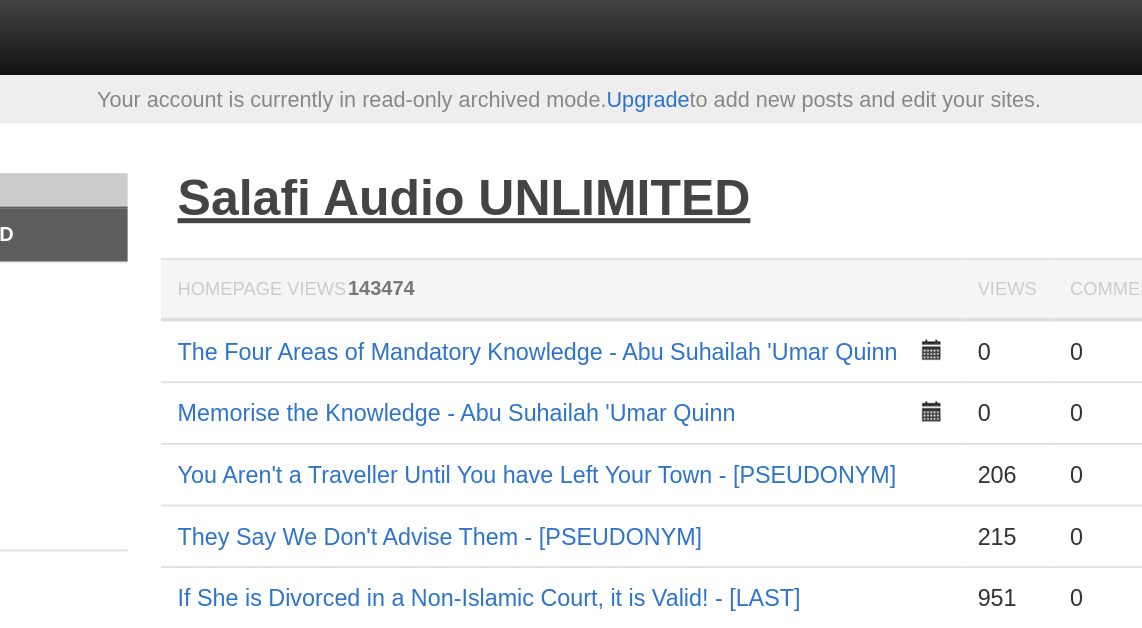 click on "Salafi Audio UNLIMITED" at bounding box center (508, 118) 